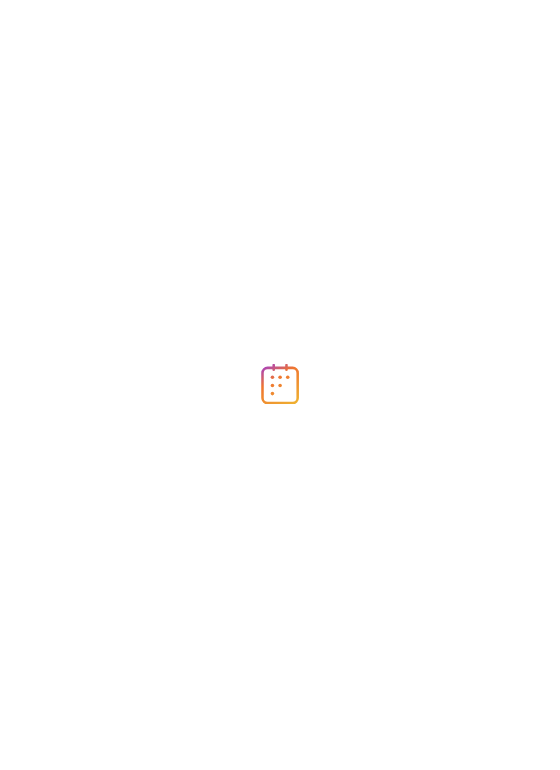 scroll, scrollTop: 0, scrollLeft: 0, axis: both 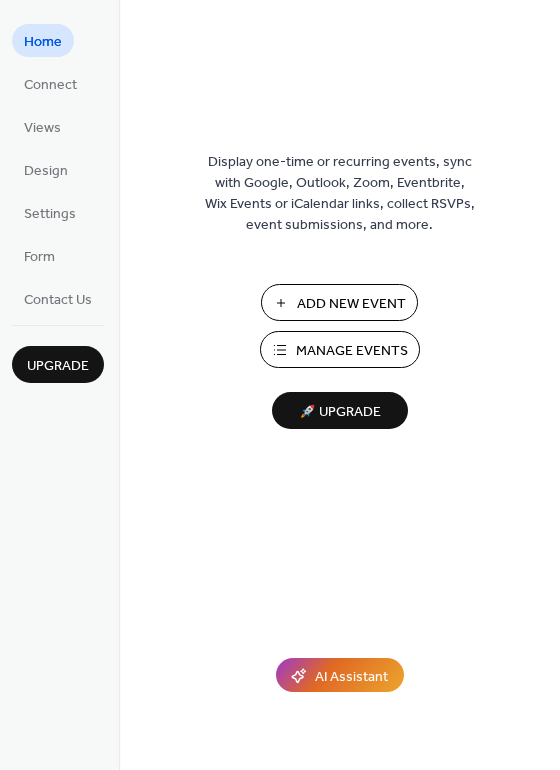 click on "Add New Event" at bounding box center [351, 304] 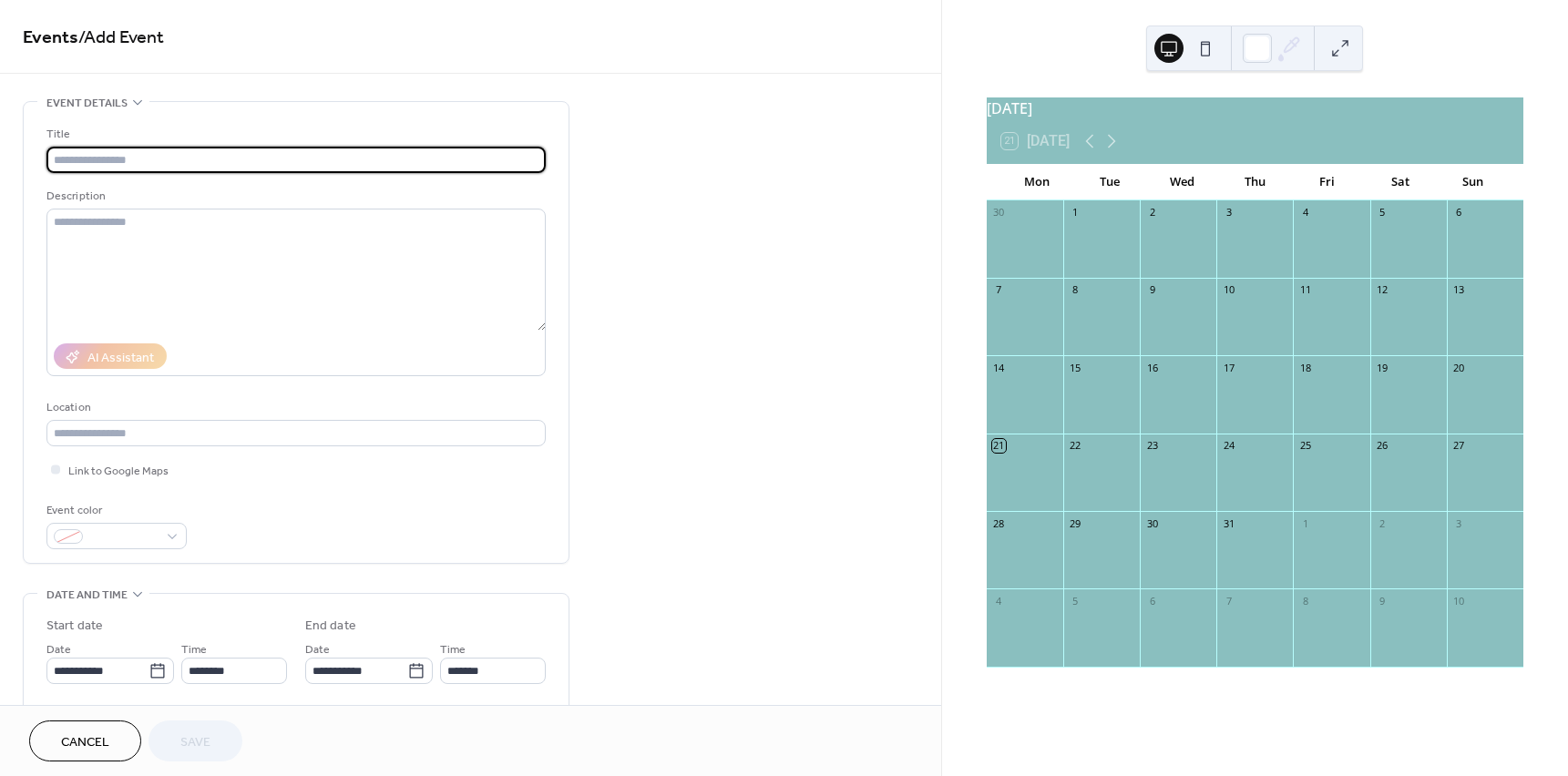 scroll, scrollTop: 0, scrollLeft: 0, axis: both 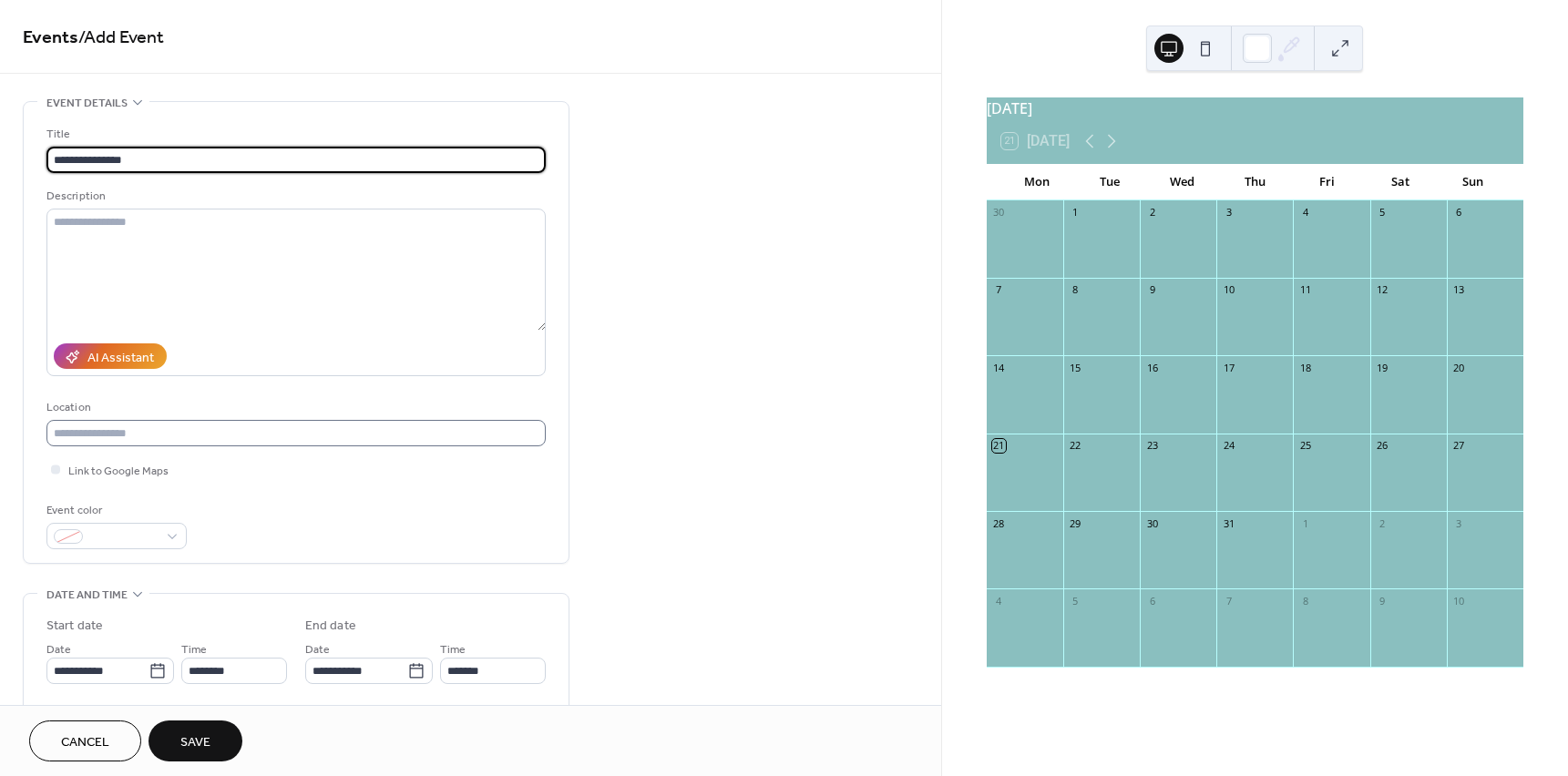 type on "**********" 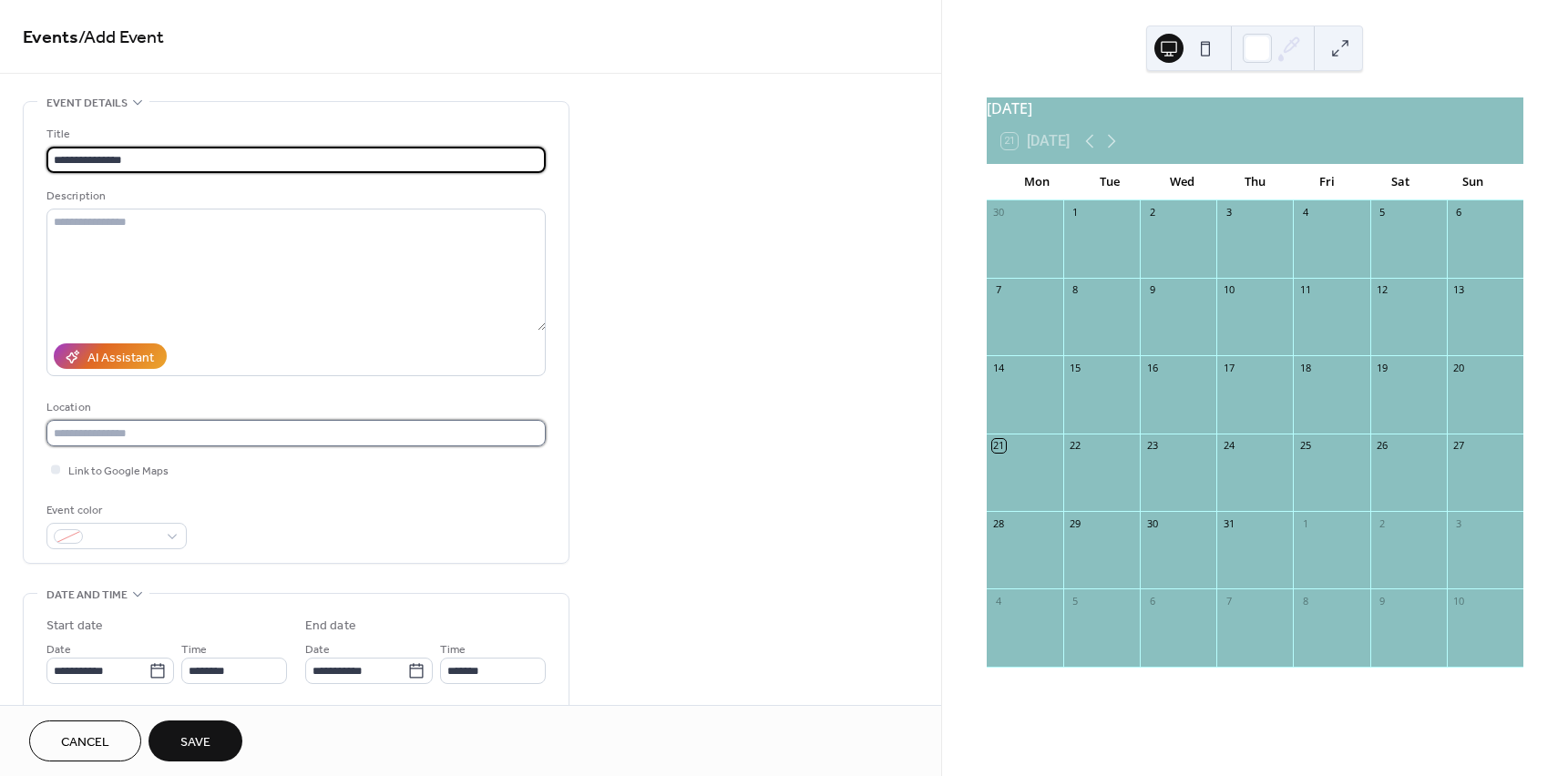 click at bounding box center [296, 433] 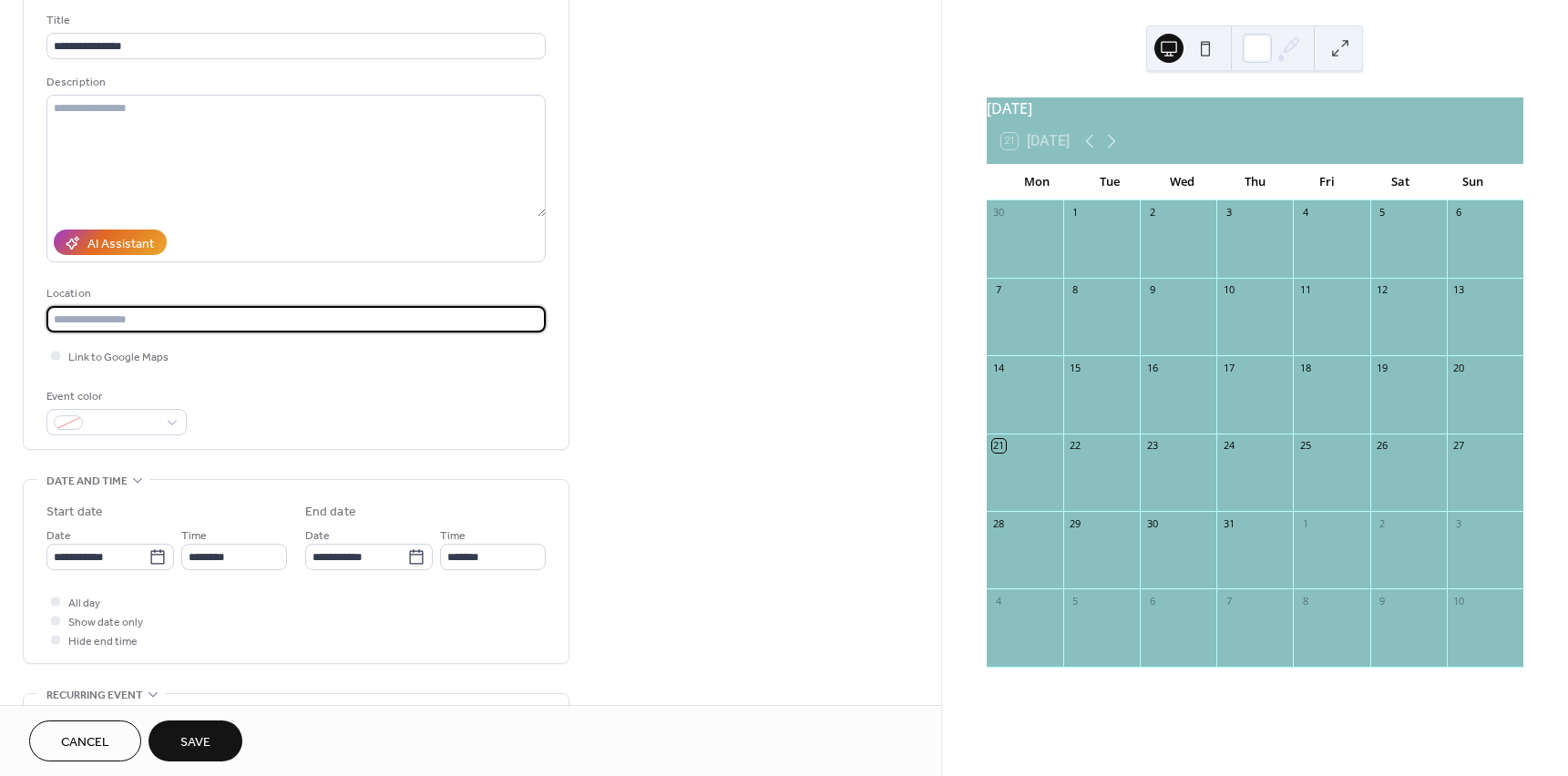 scroll, scrollTop: 182, scrollLeft: 0, axis: vertical 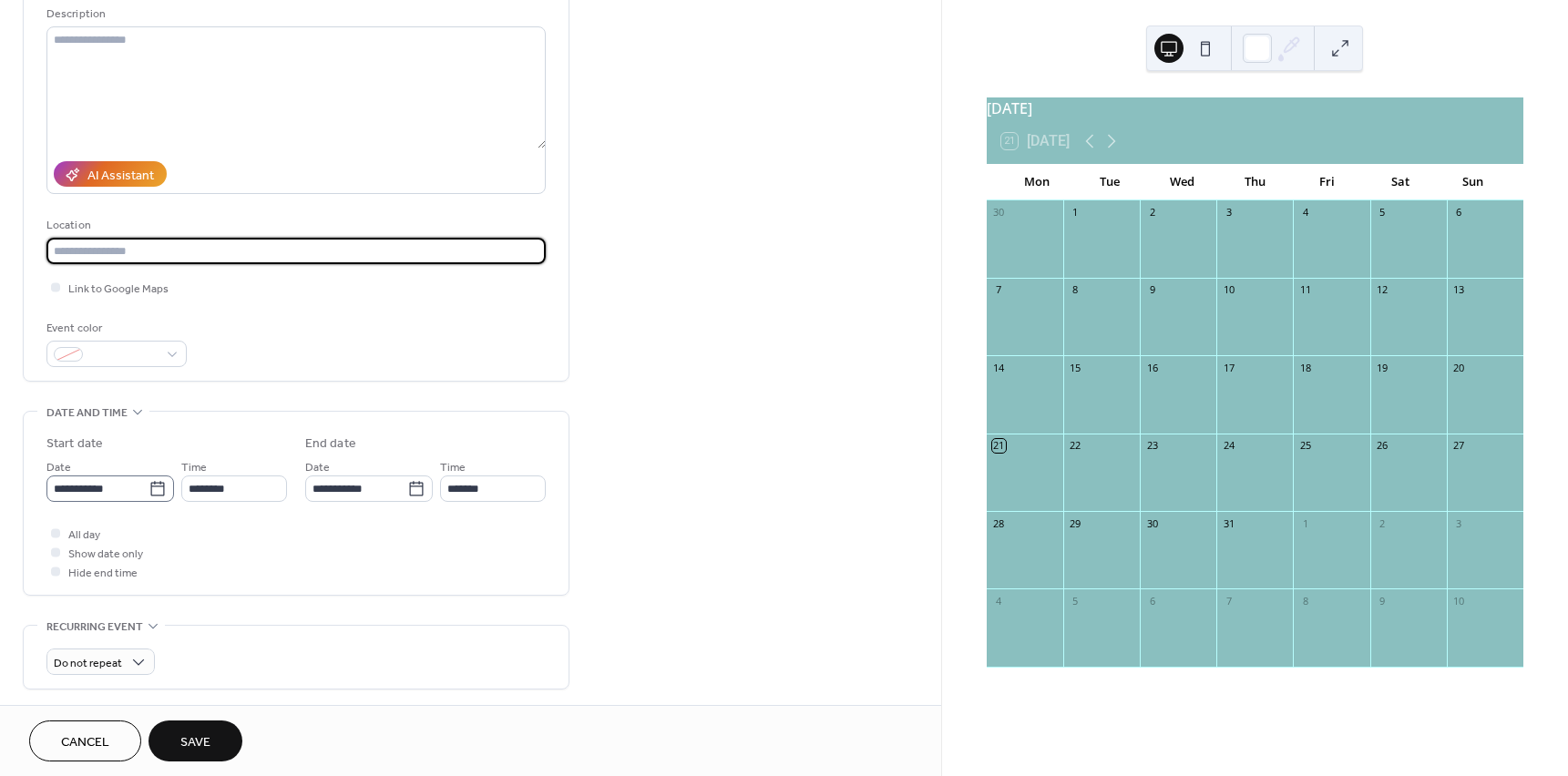 click 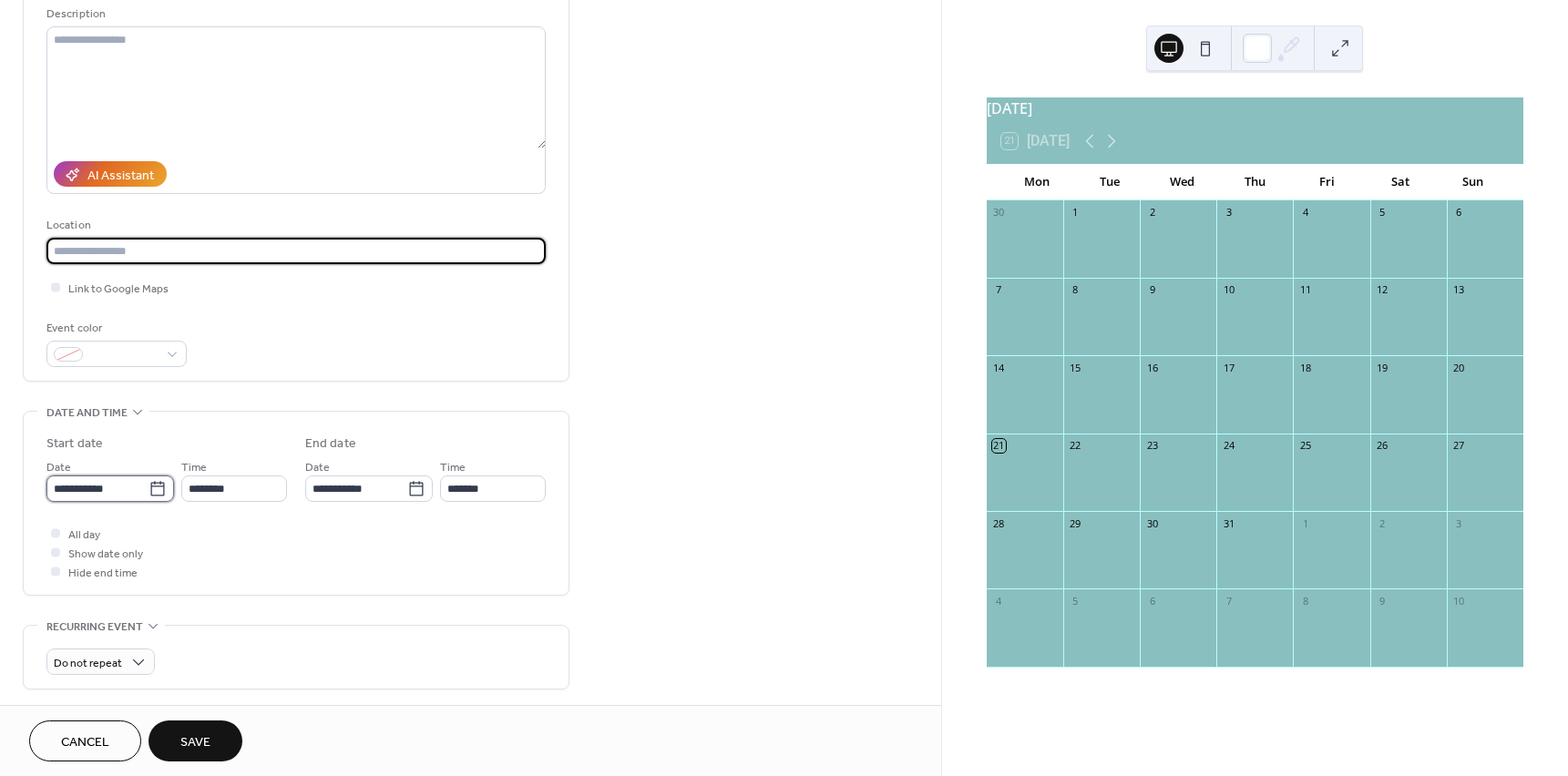click on "**********" at bounding box center (97, 488) 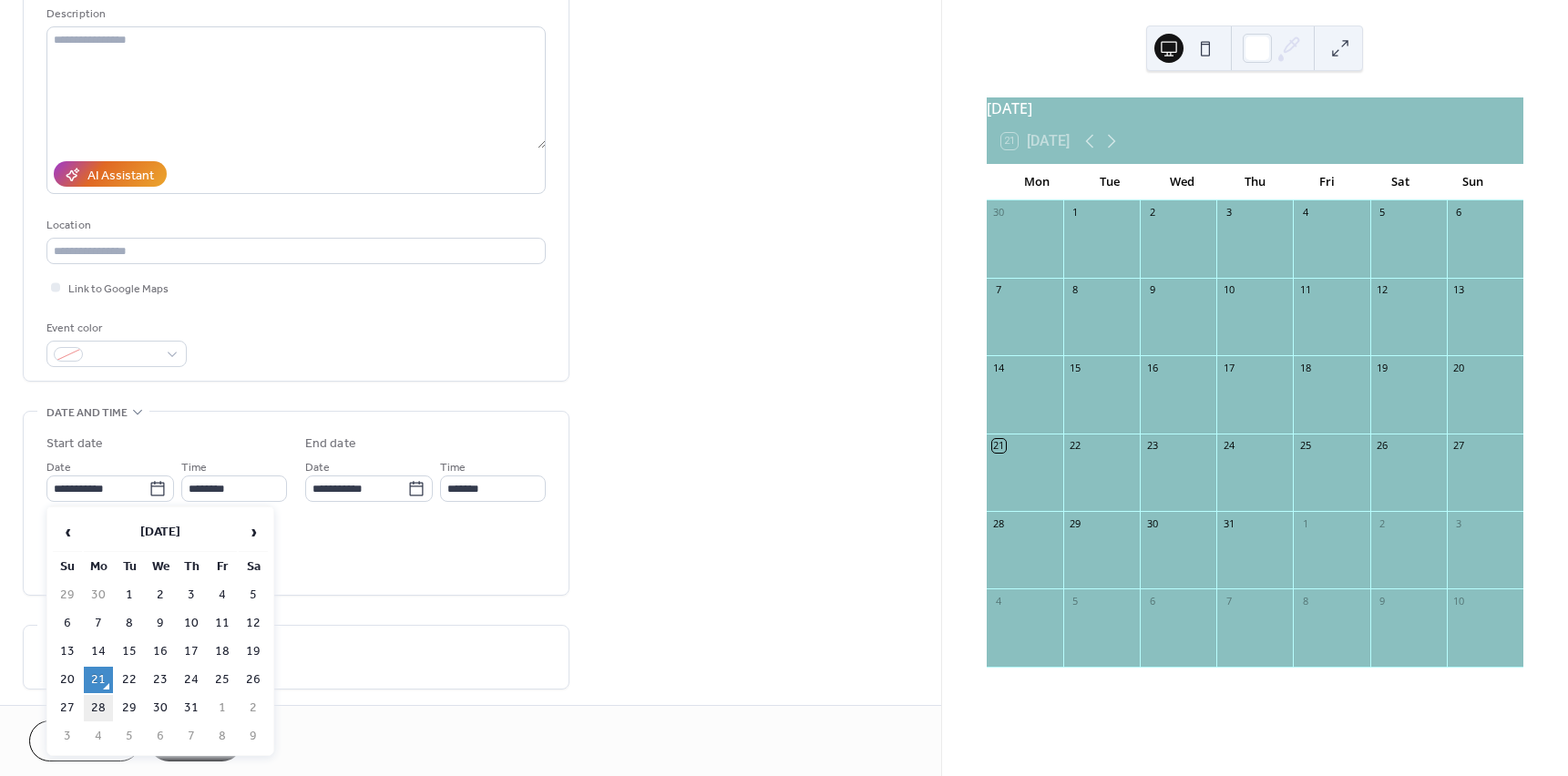 click on "28" at bounding box center (98, 708) 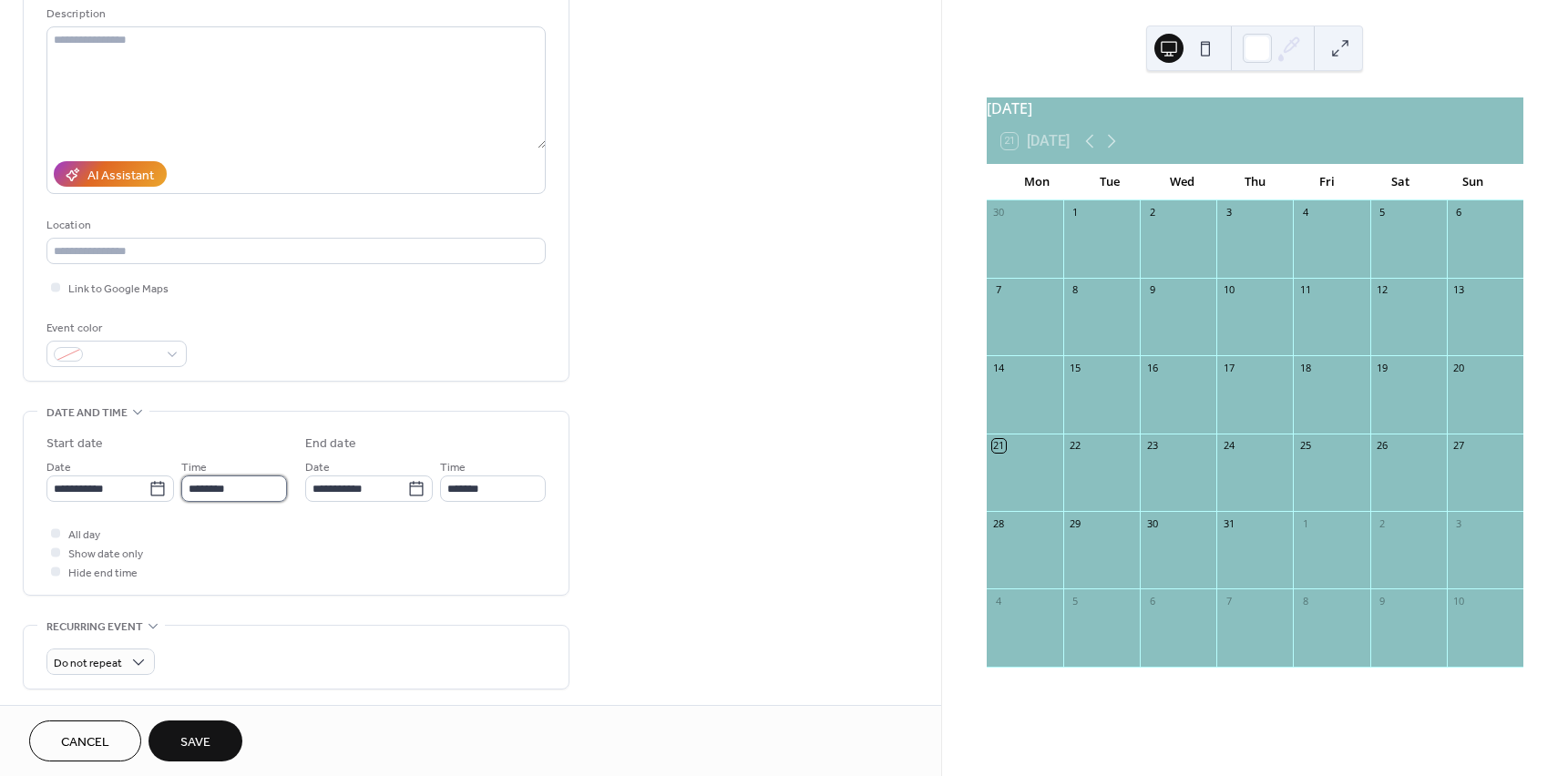 click on "********" at bounding box center [234, 488] 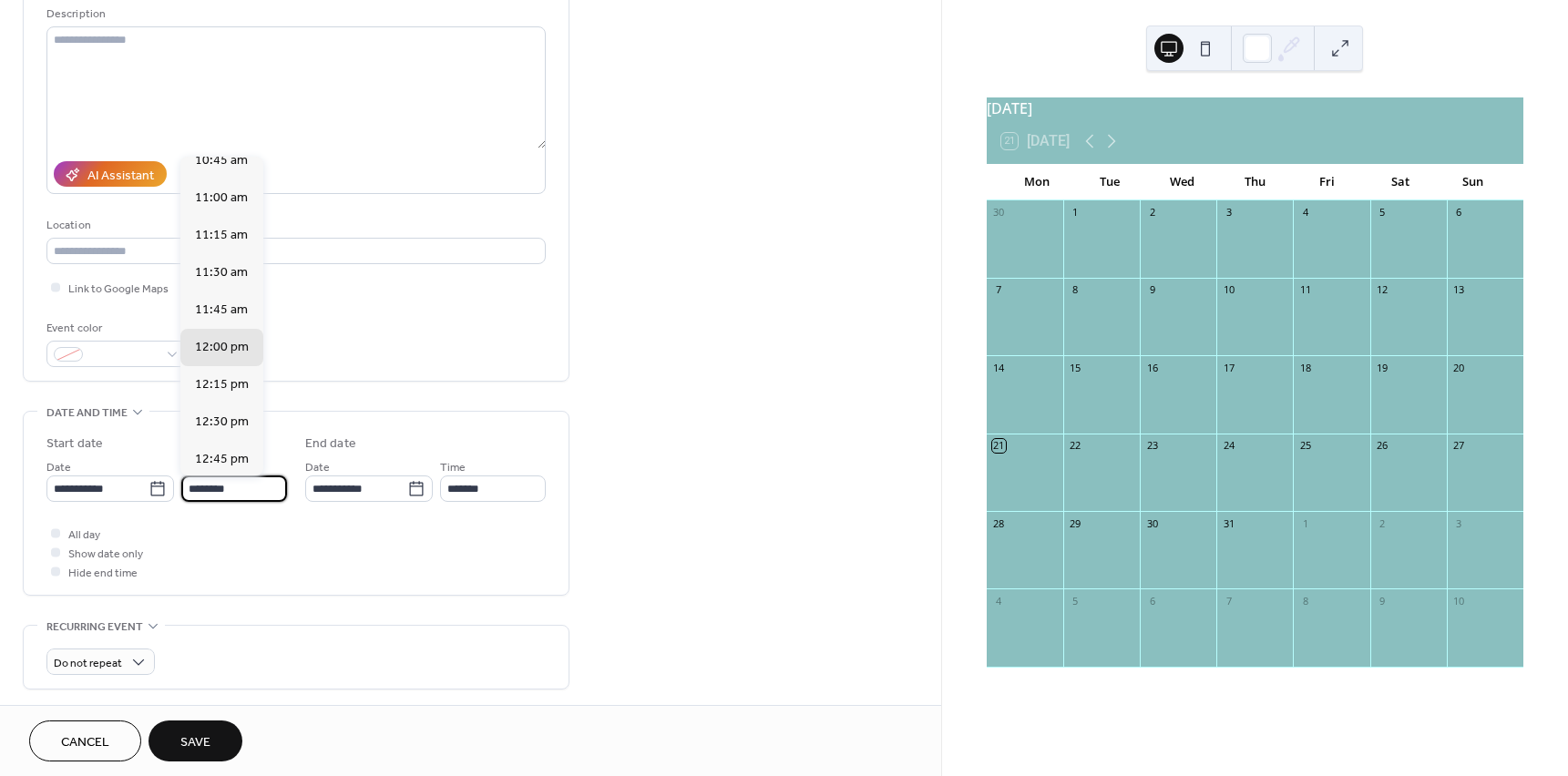 scroll, scrollTop: 1519, scrollLeft: 0, axis: vertical 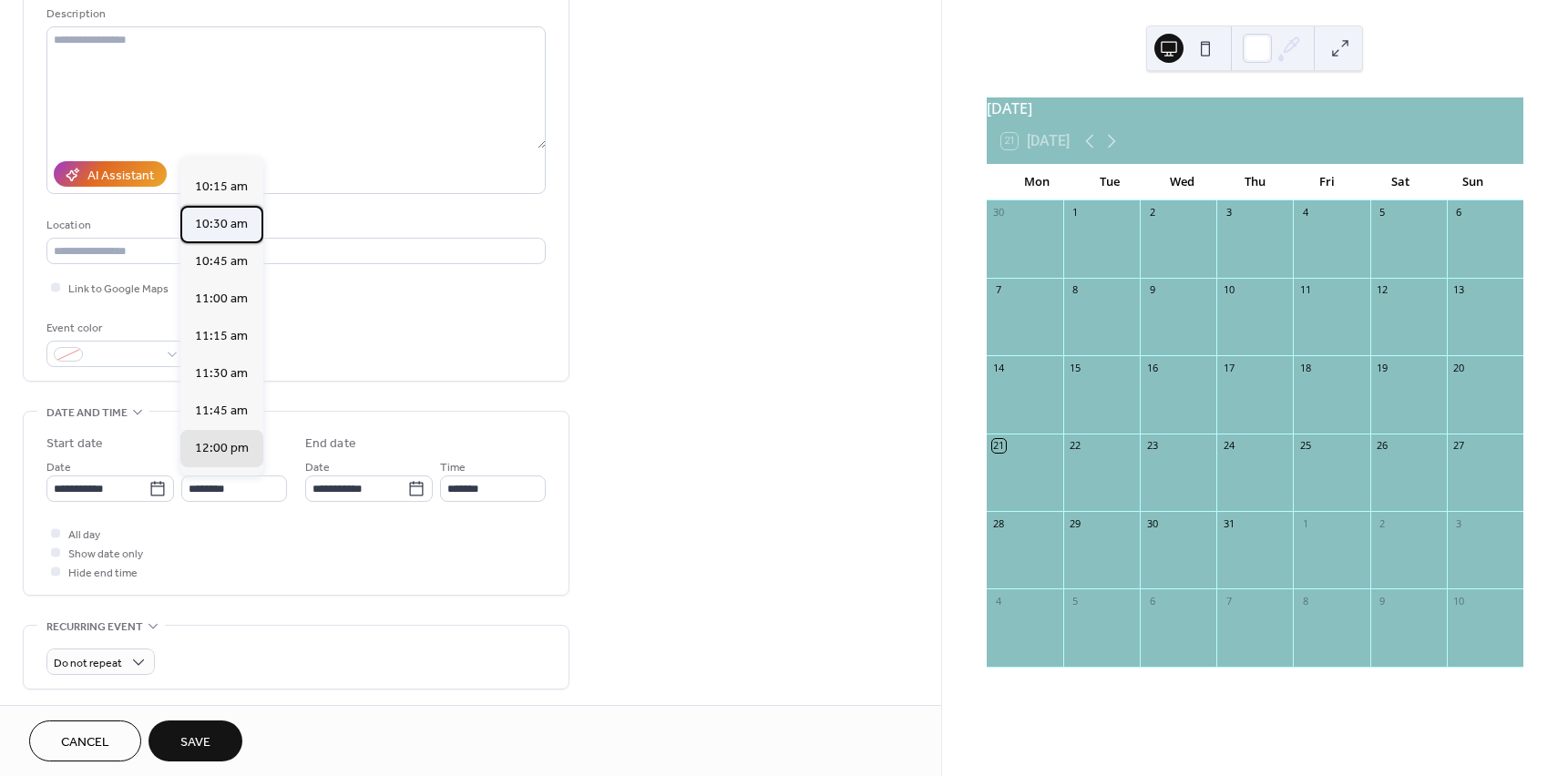 click on "10:30 am" at bounding box center (221, 224) 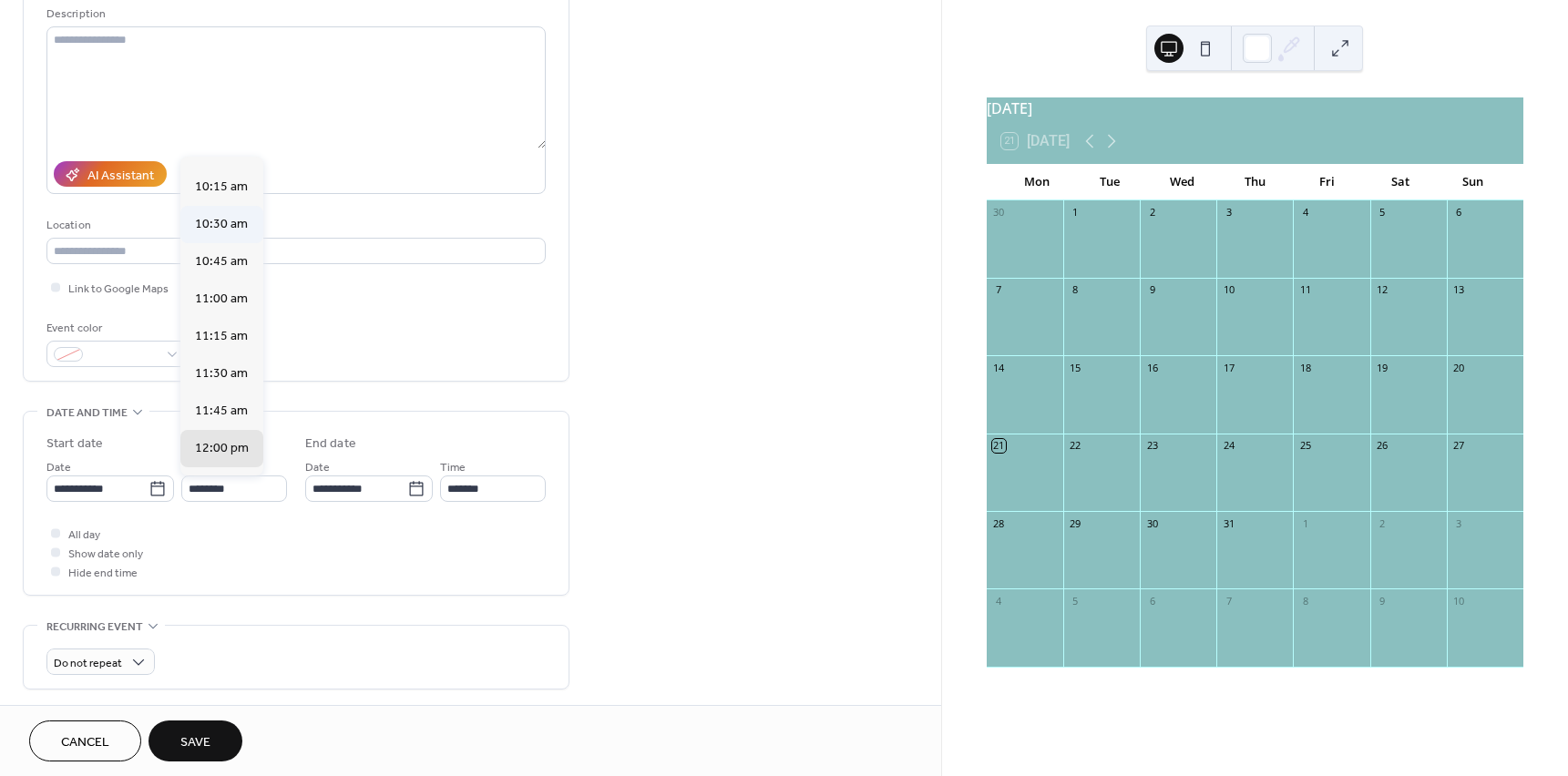 type on "********" 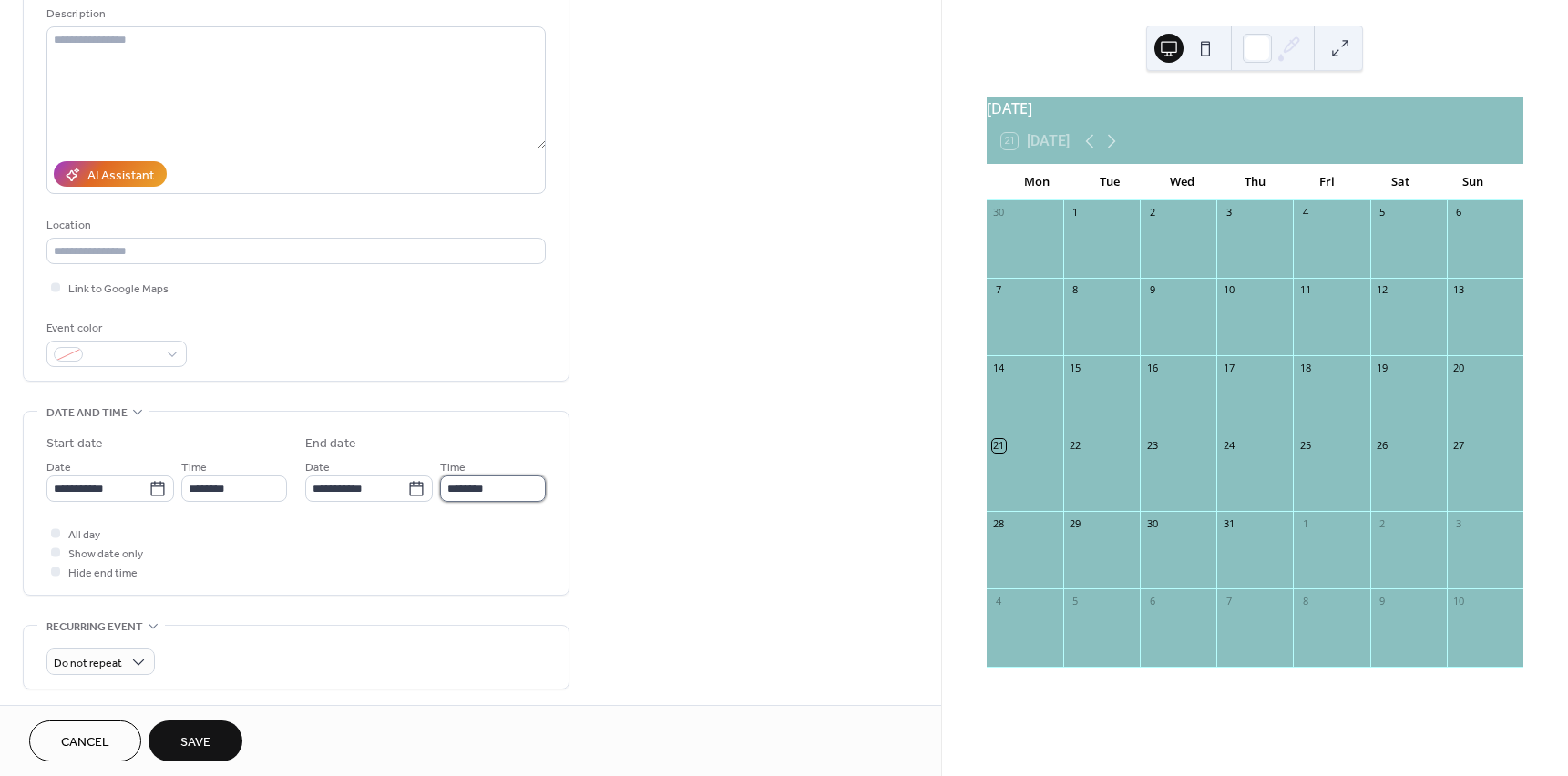 click on "********" at bounding box center (493, 488) 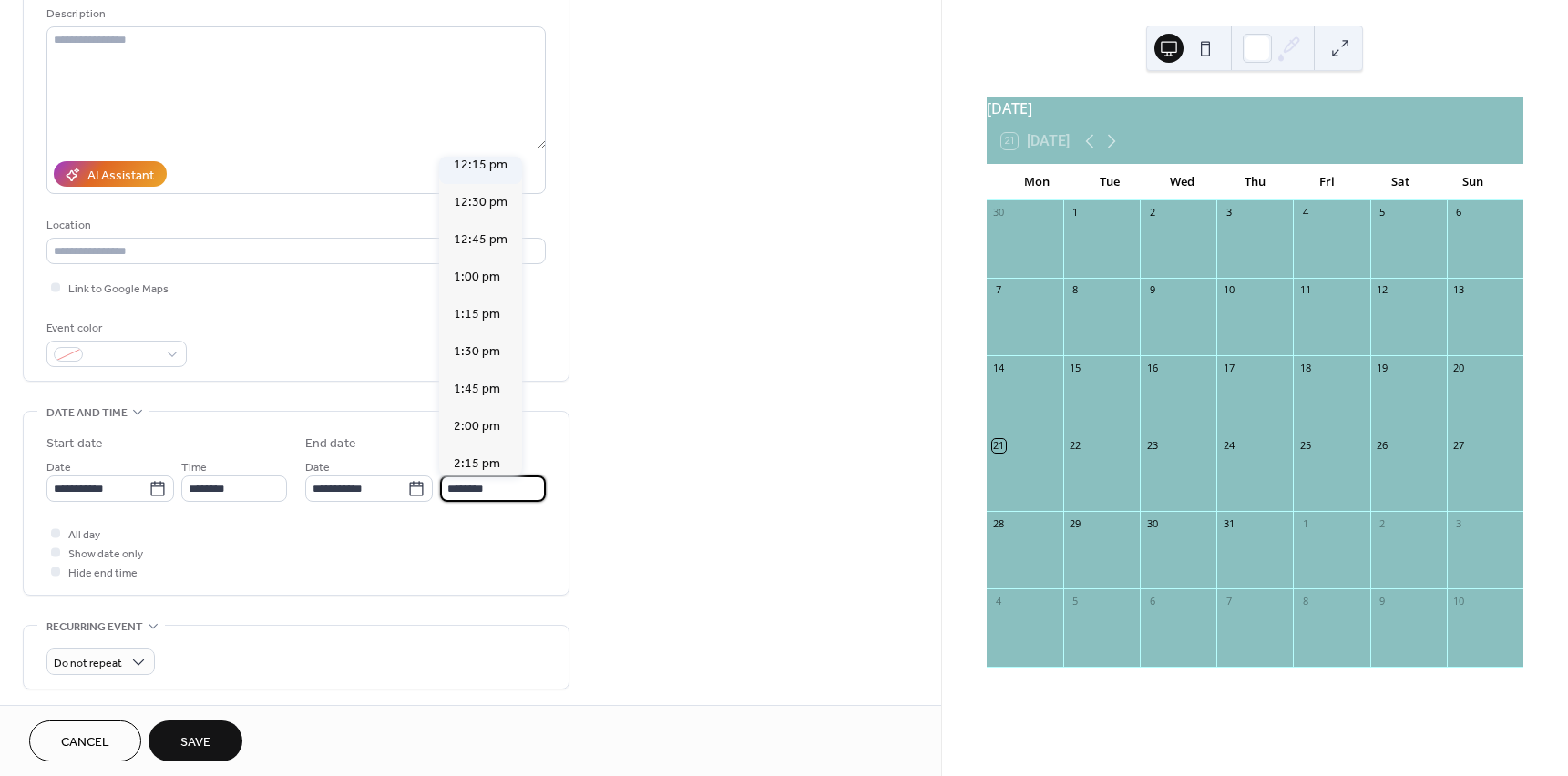scroll, scrollTop: 273, scrollLeft: 0, axis: vertical 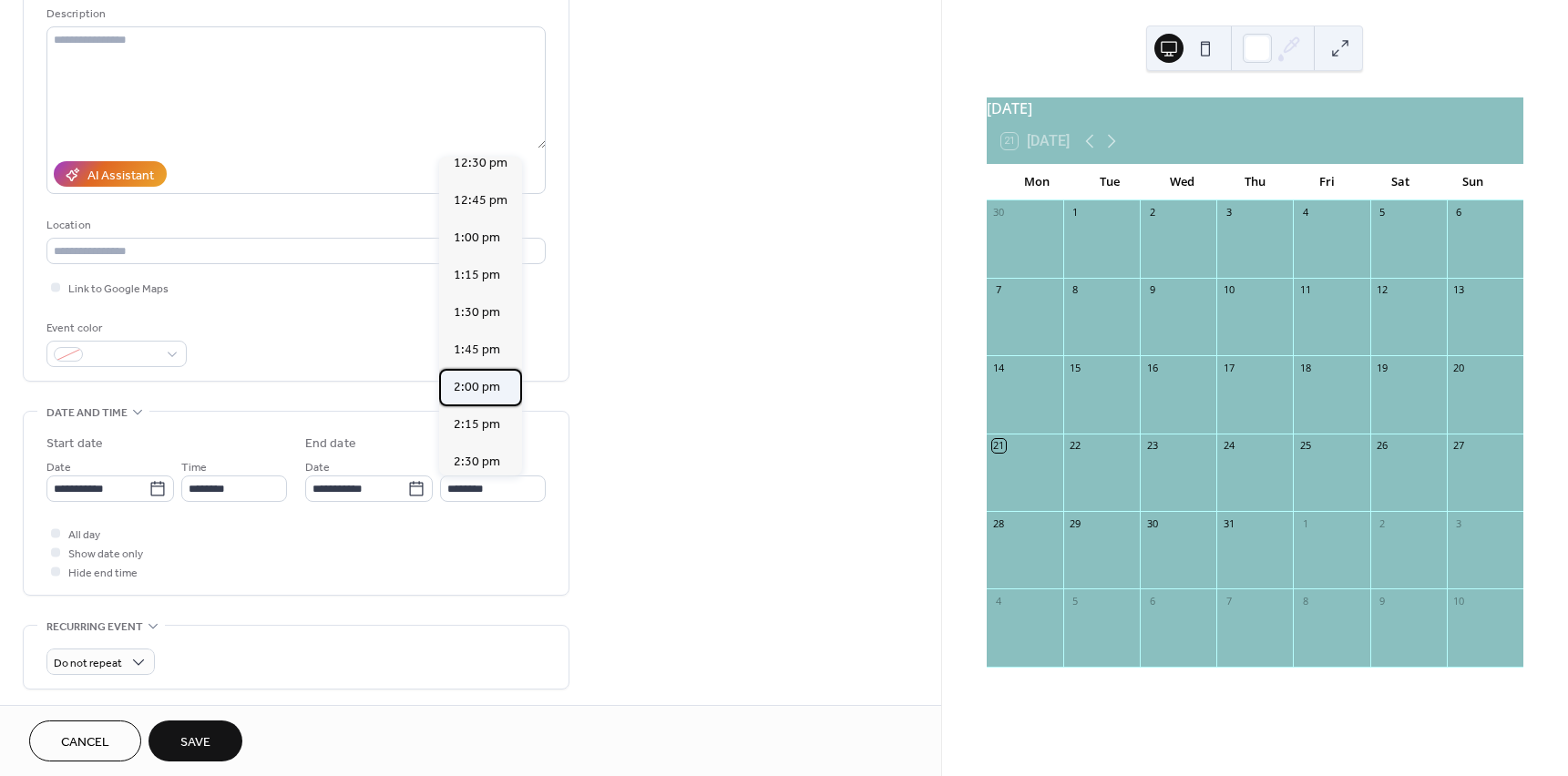 click on "2:00 pm" at bounding box center [477, 387] 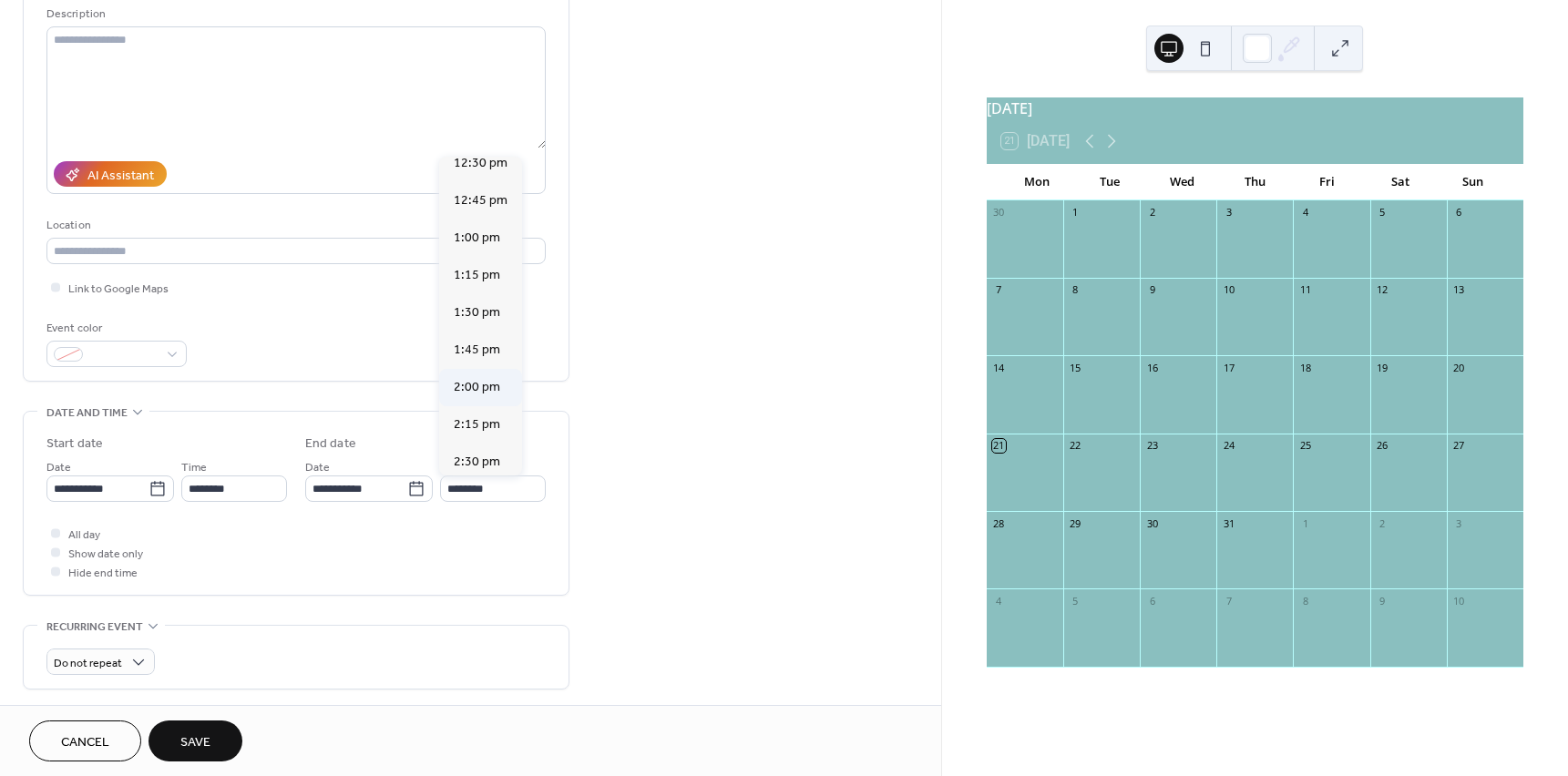 type on "*******" 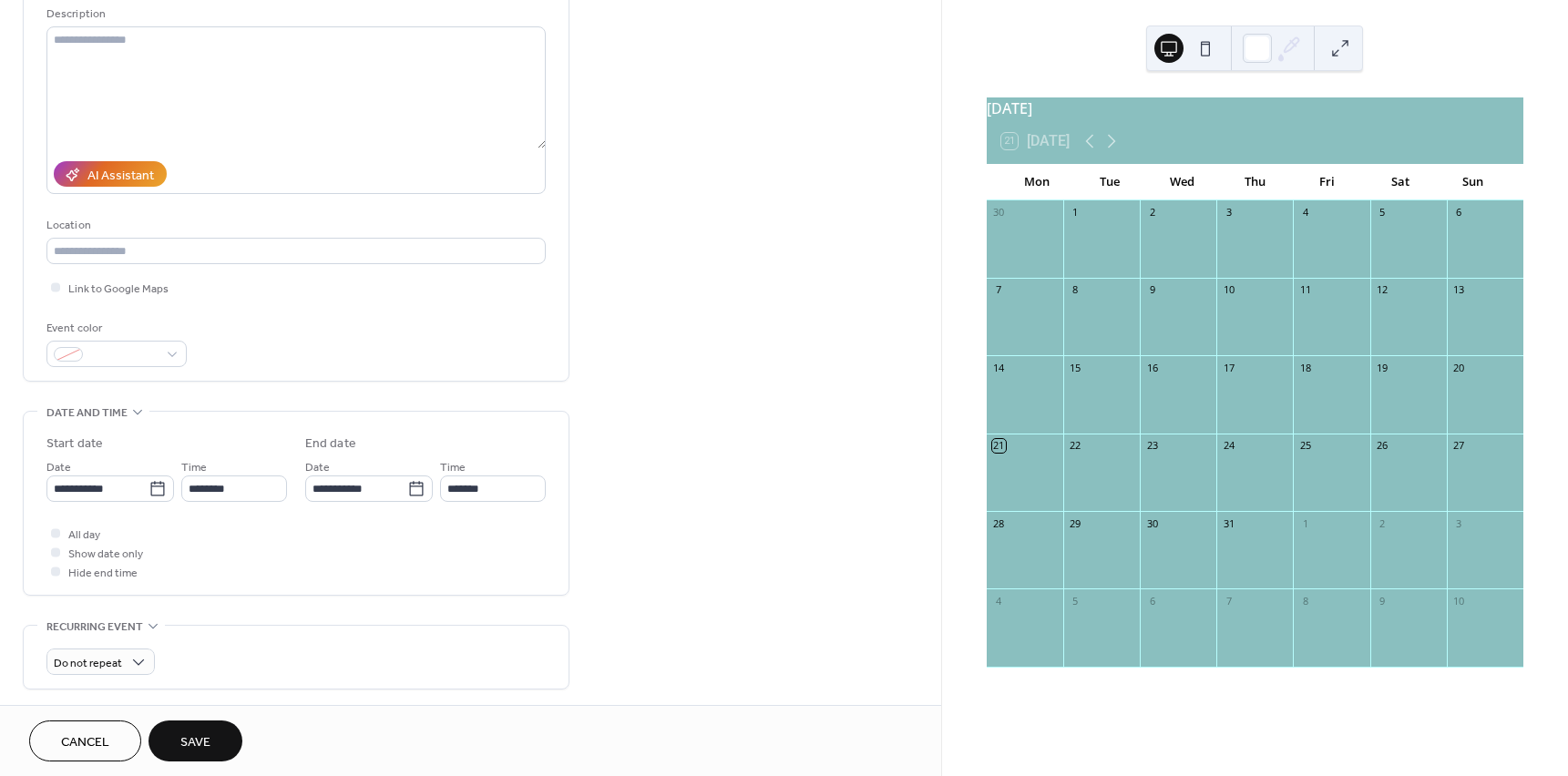 click on "Save" at bounding box center (195, 742) 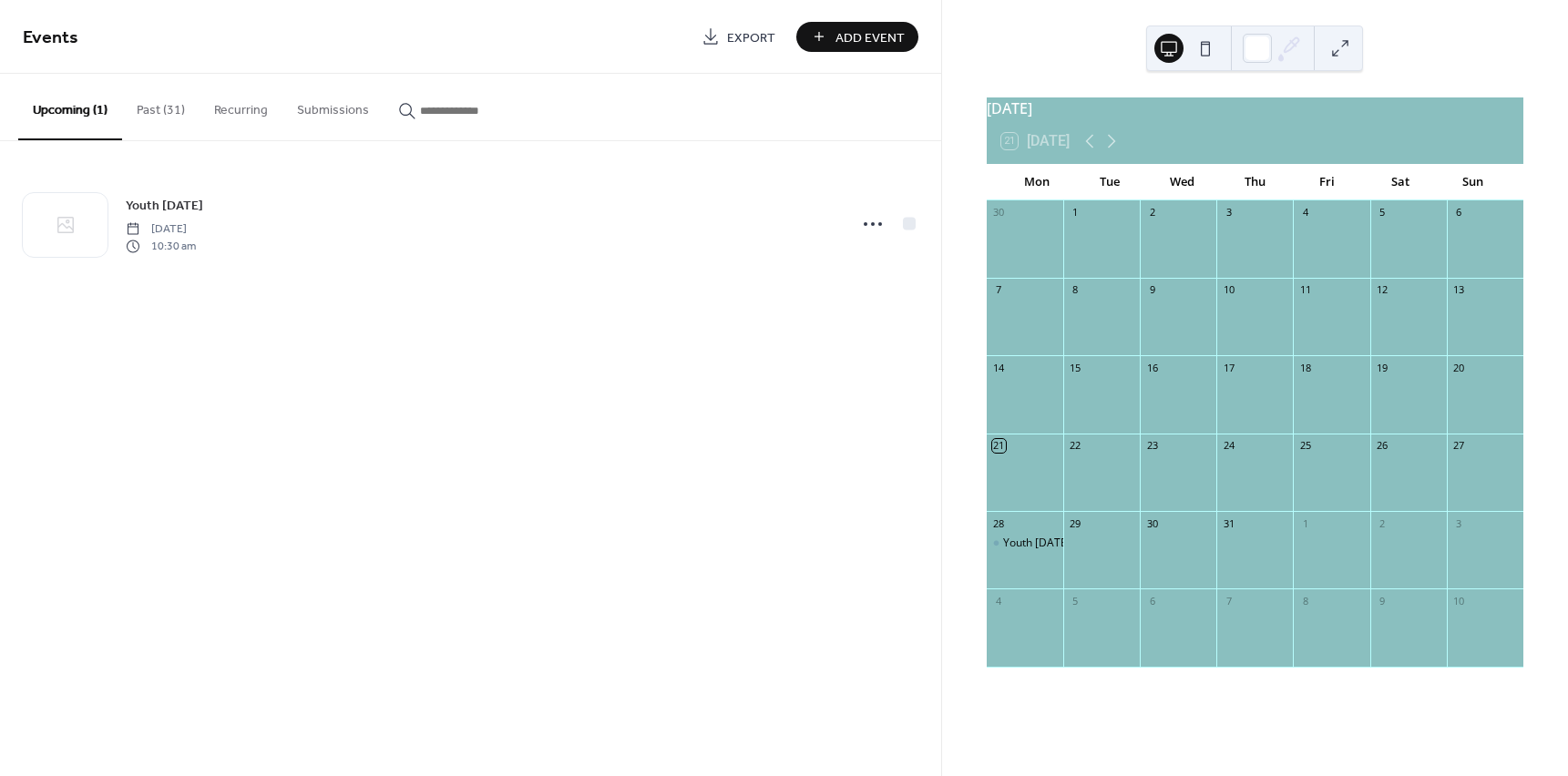 click on "Add Event" at bounding box center [870, 37] 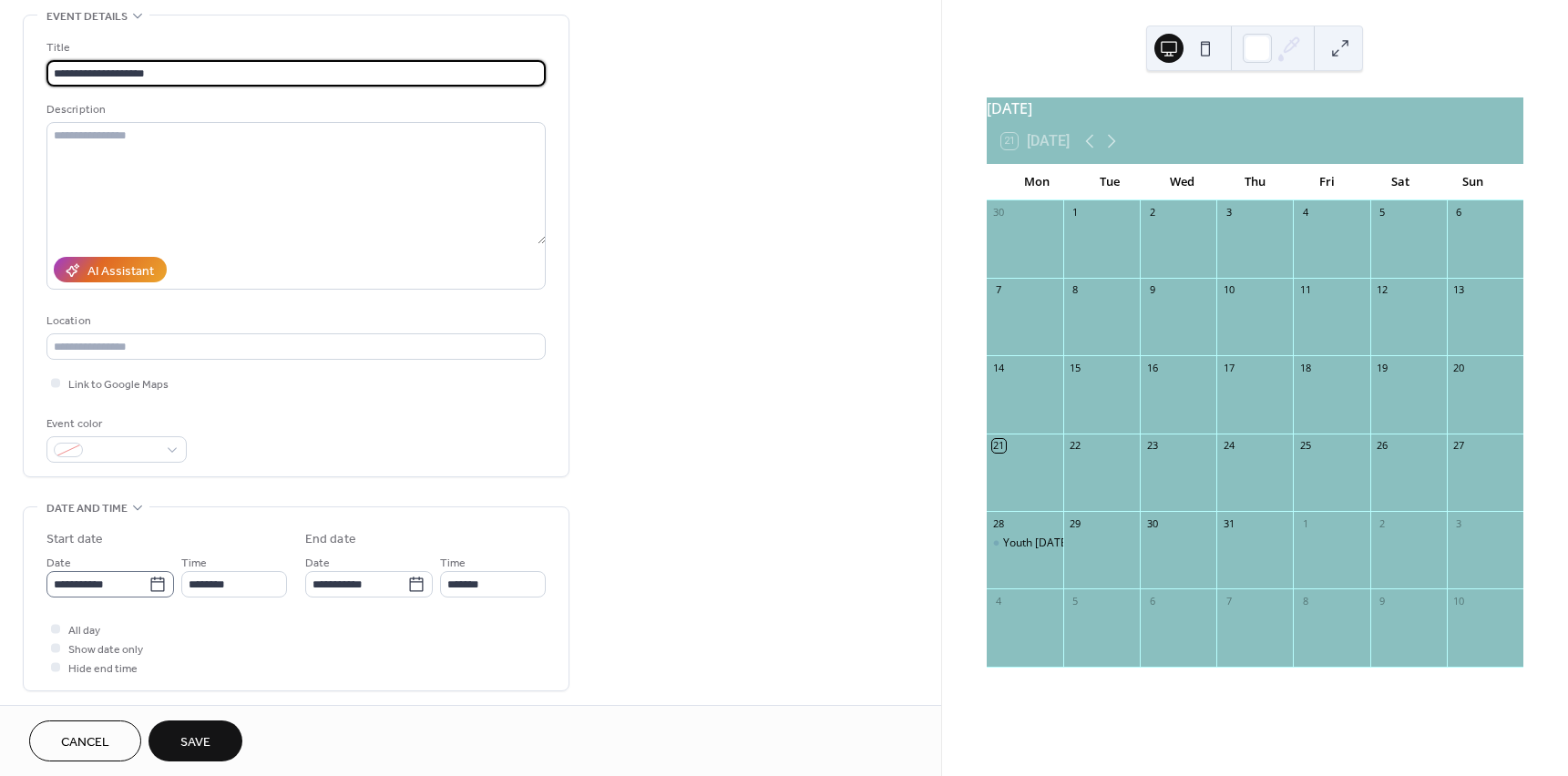 scroll, scrollTop: 91, scrollLeft: 0, axis: vertical 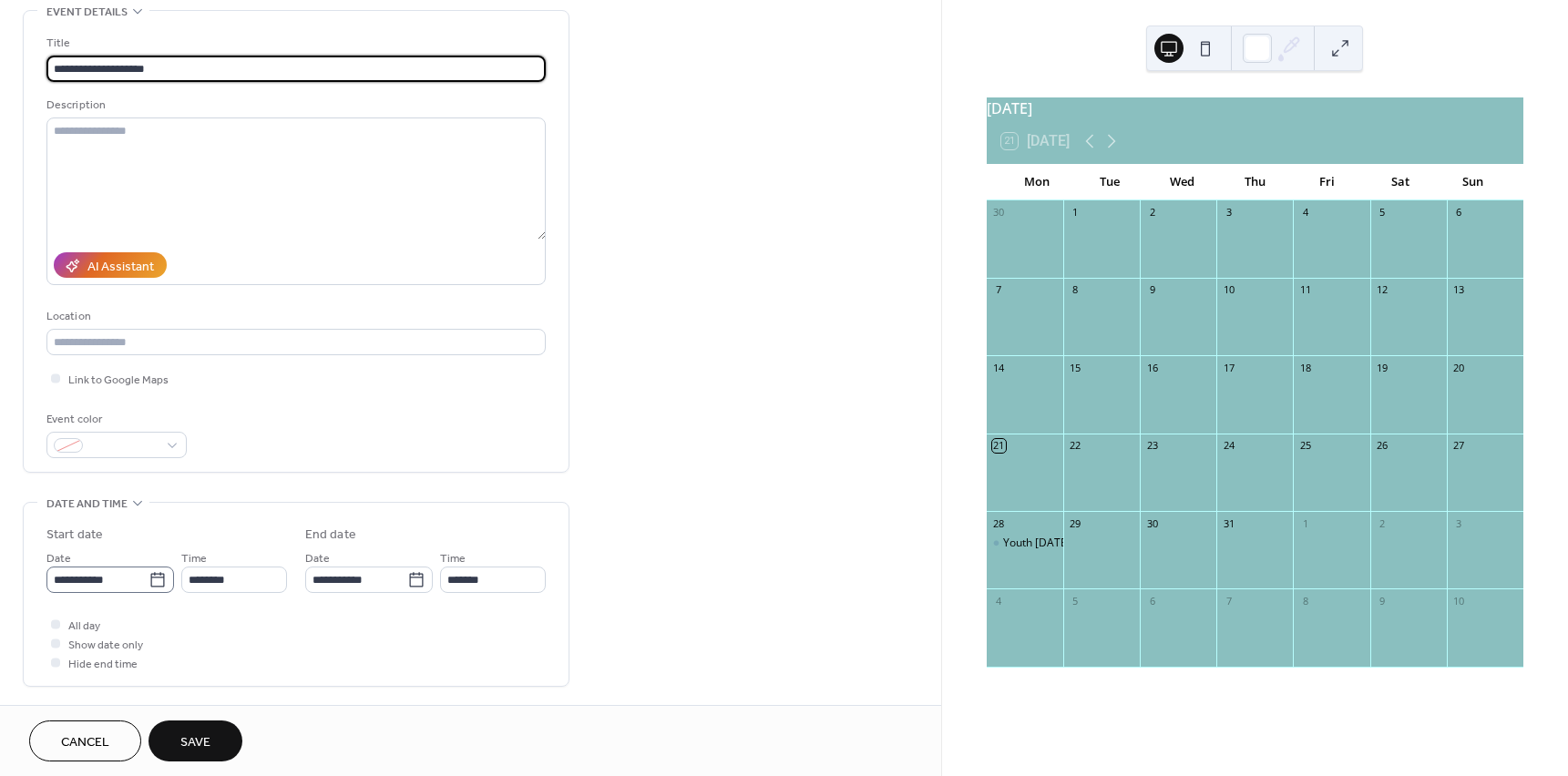 type on "**********" 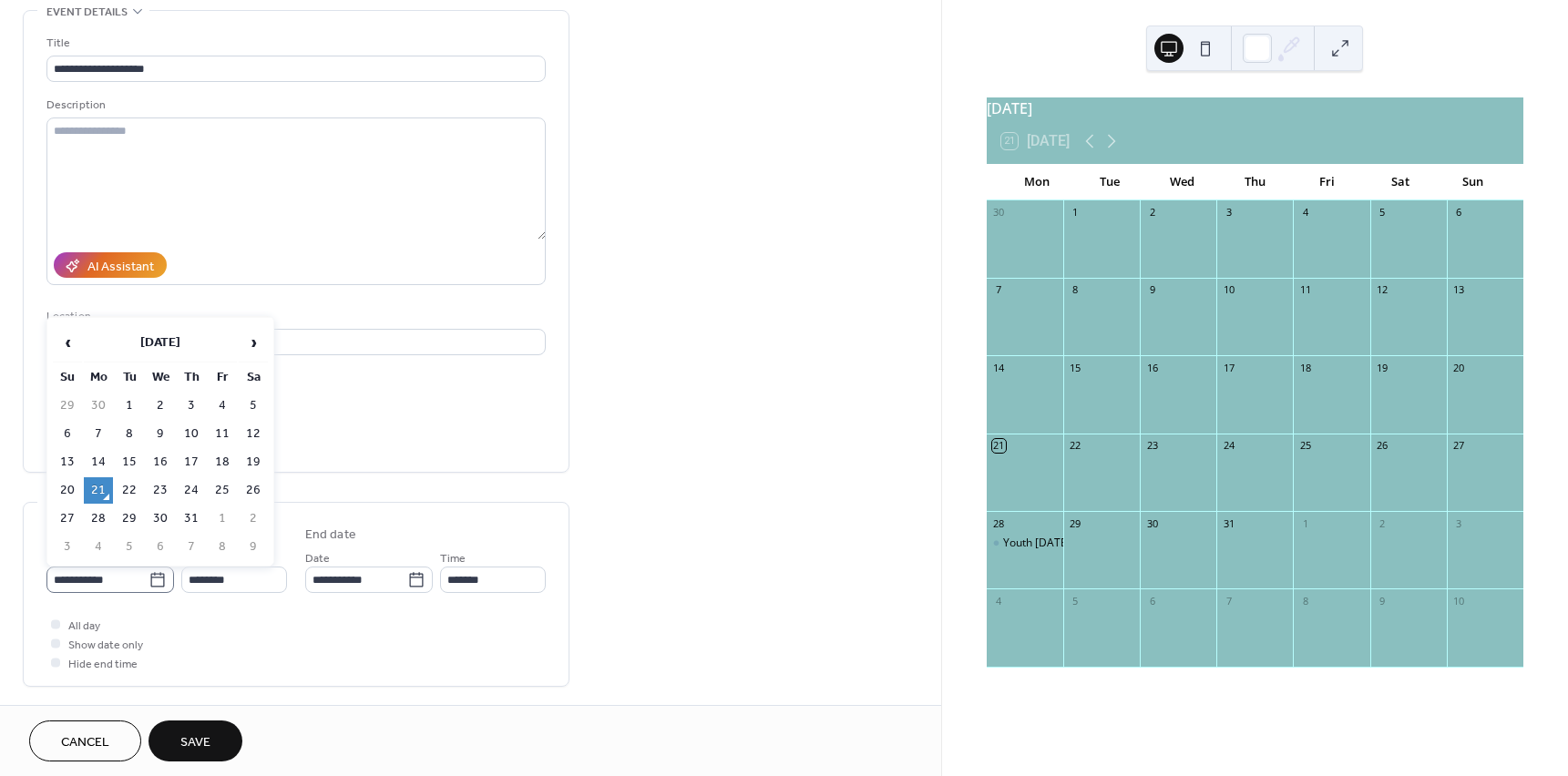 click 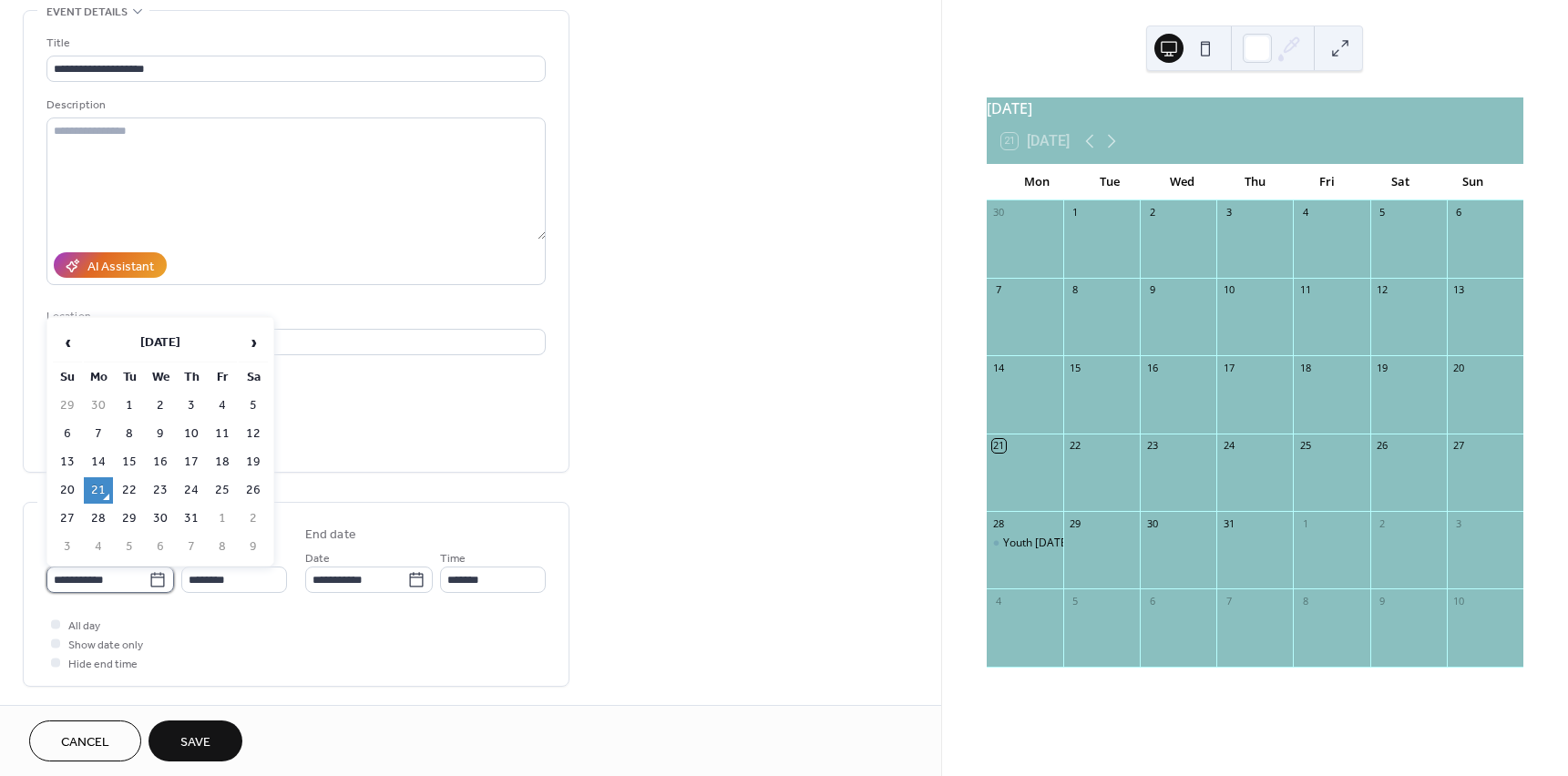 click on "**********" at bounding box center (97, 579) 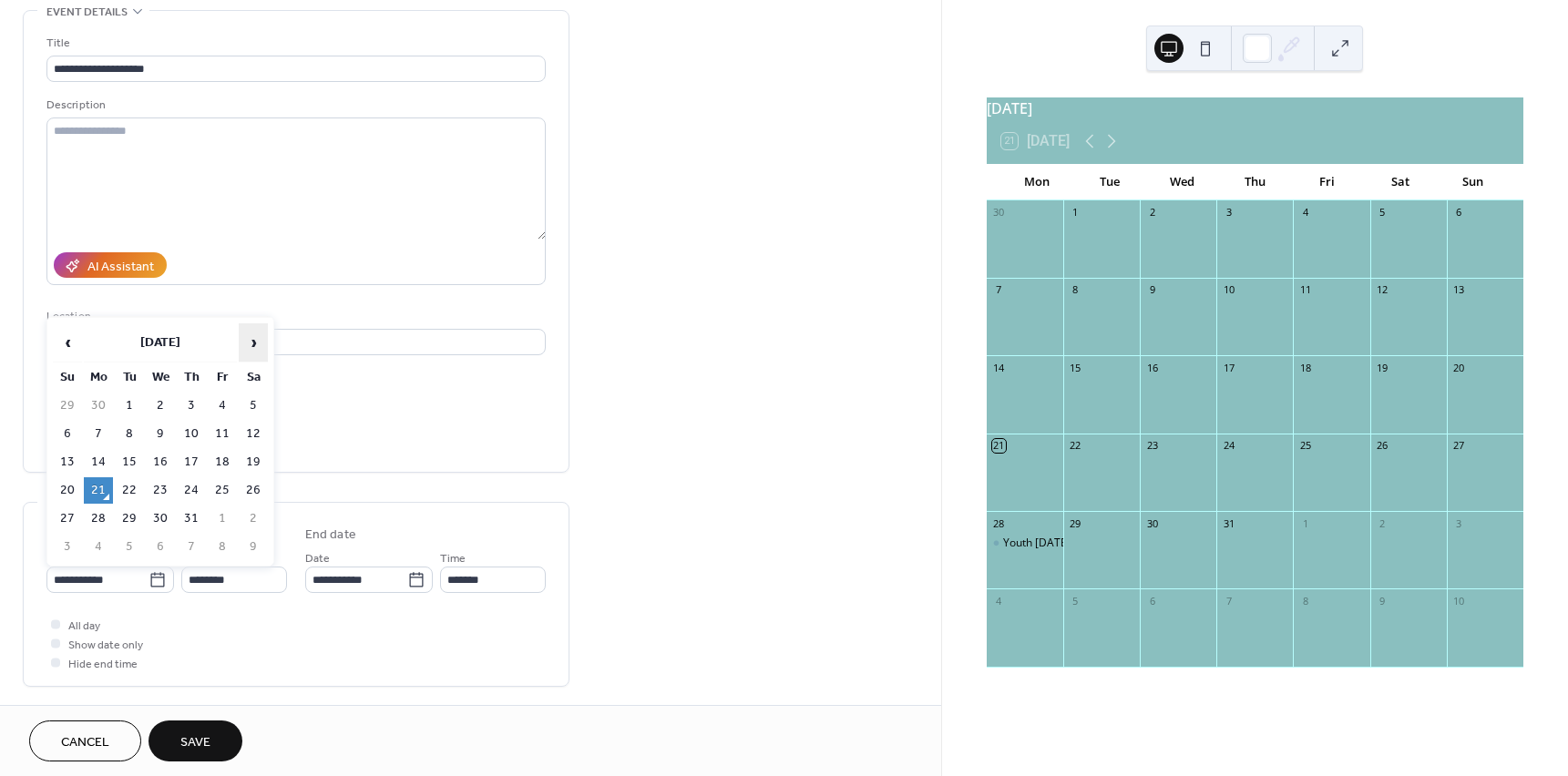 click on "›" at bounding box center (253, 342) 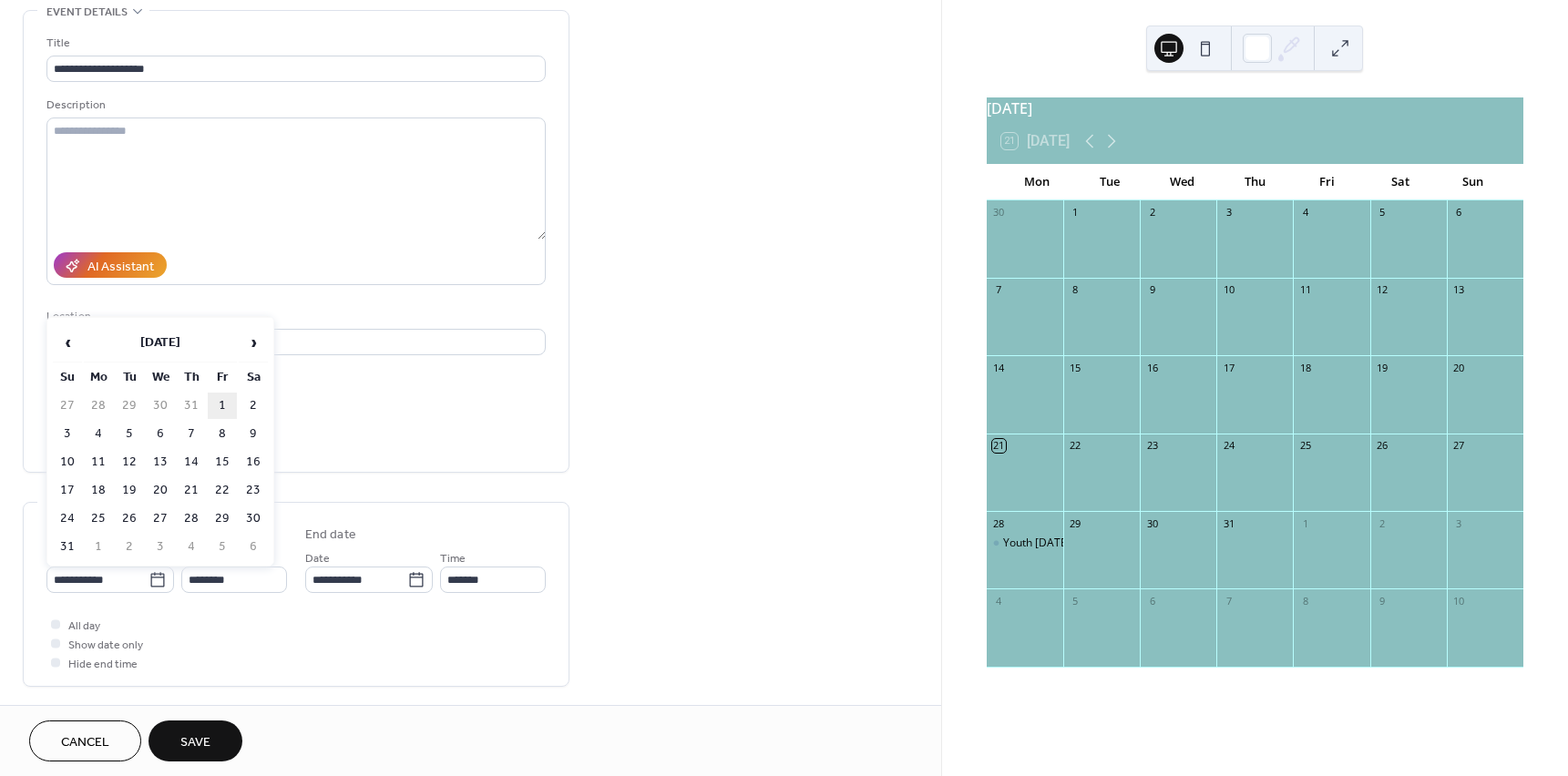 click on "1" at bounding box center (222, 405) 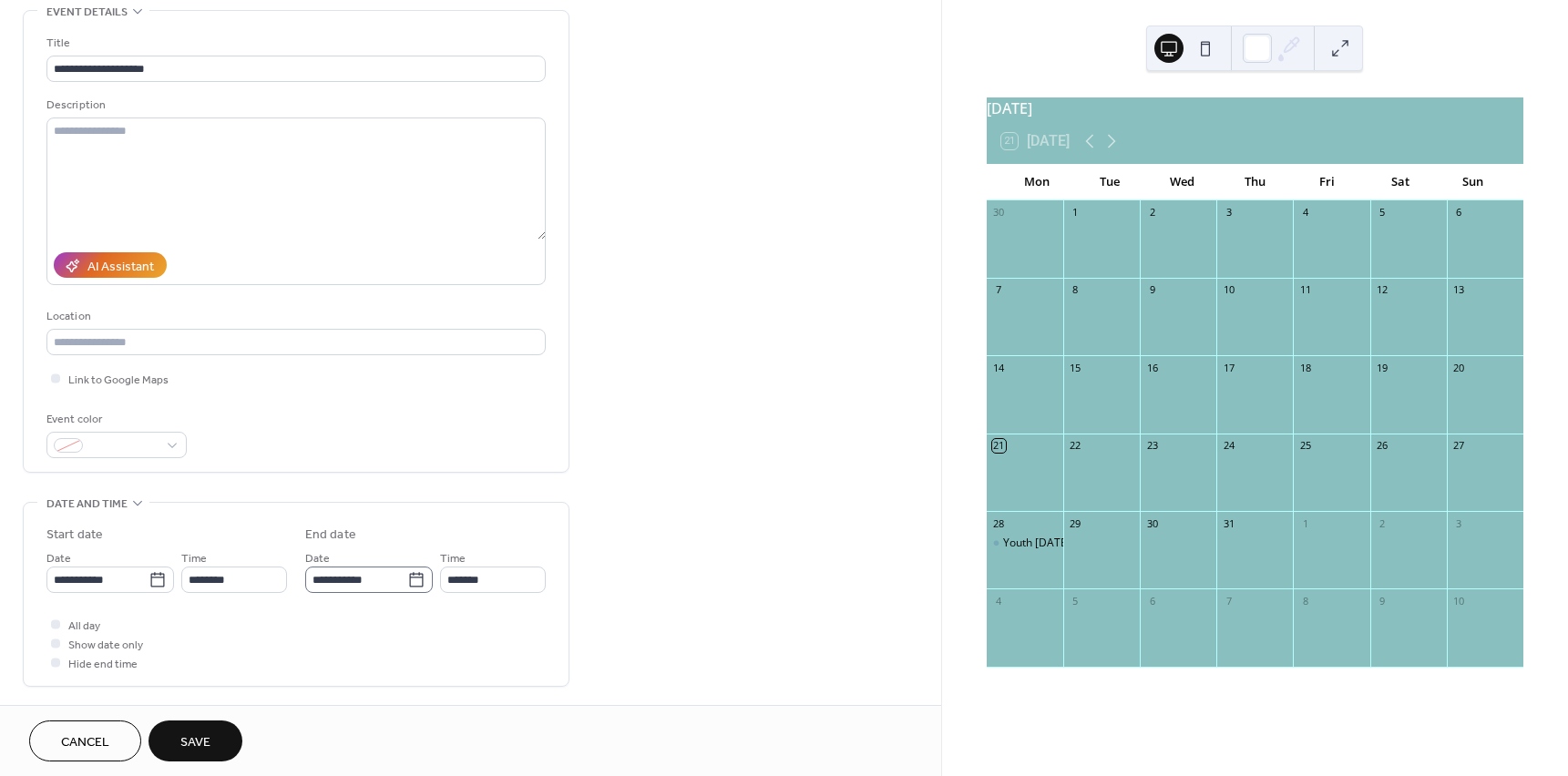 click 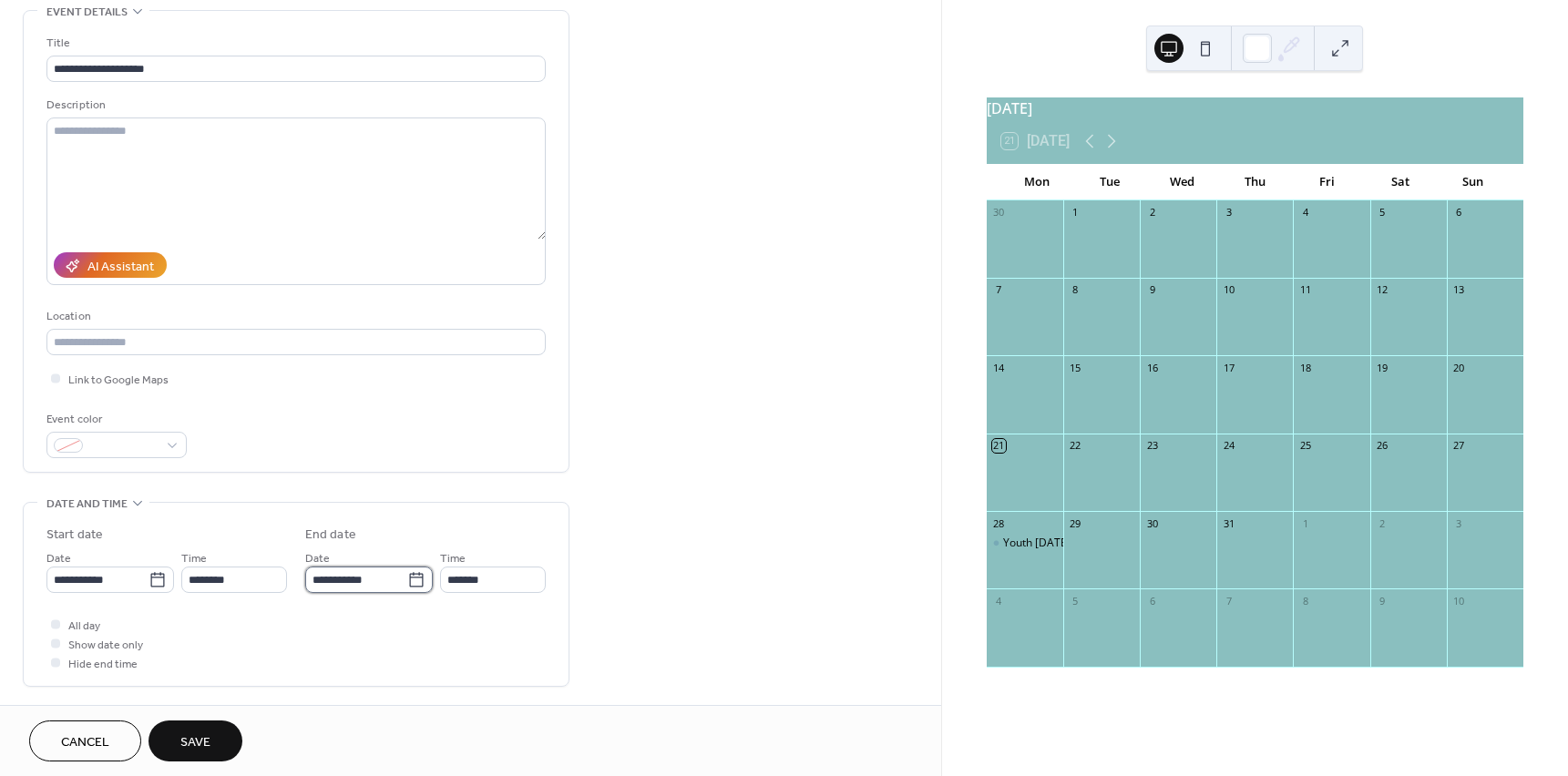 click on "**********" at bounding box center (356, 579) 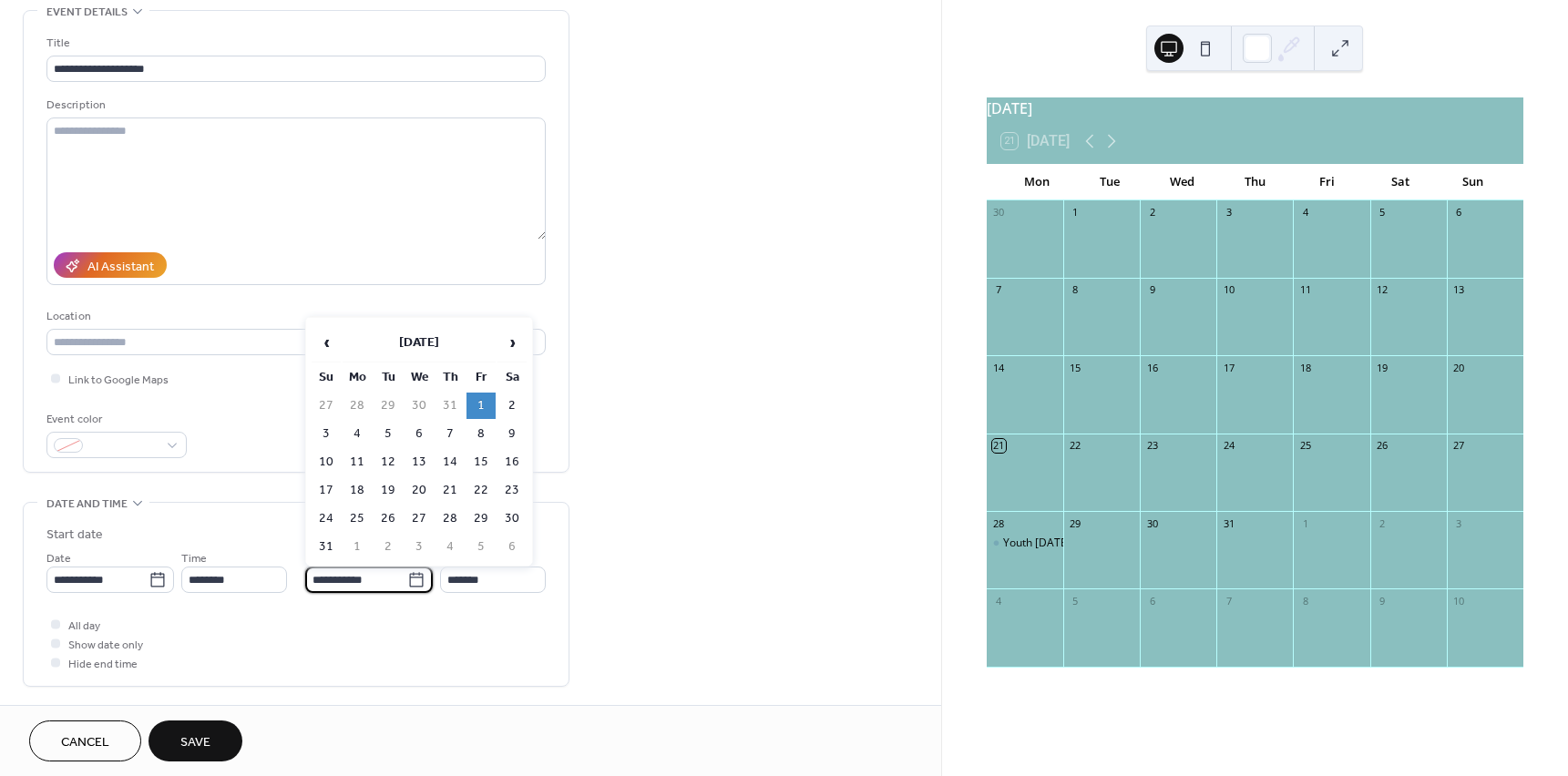 click on "2" at bounding box center [512, 405] 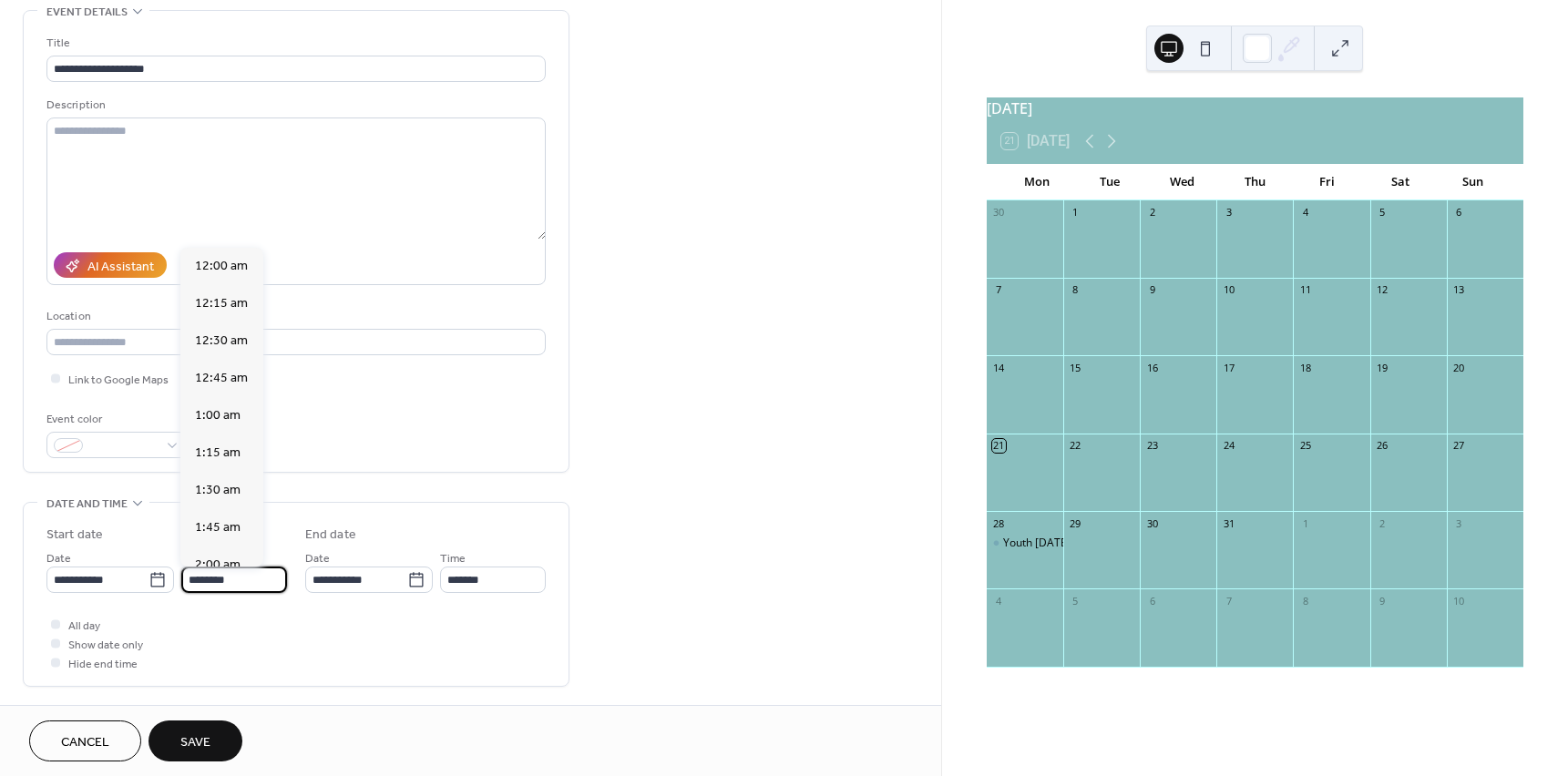 click on "********" at bounding box center (234, 579) 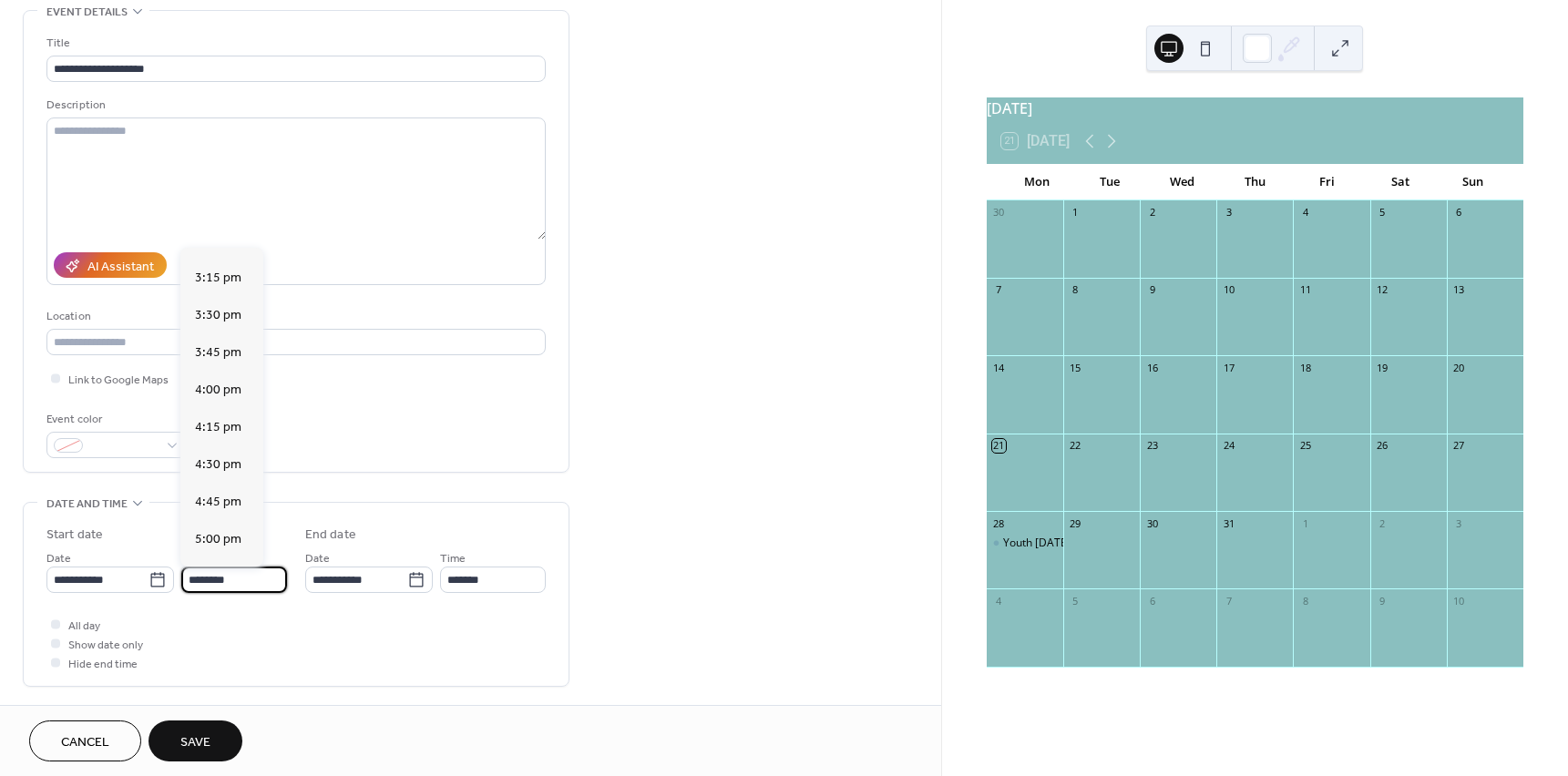scroll, scrollTop: 2430, scrollLeft: 0, axis: vertical 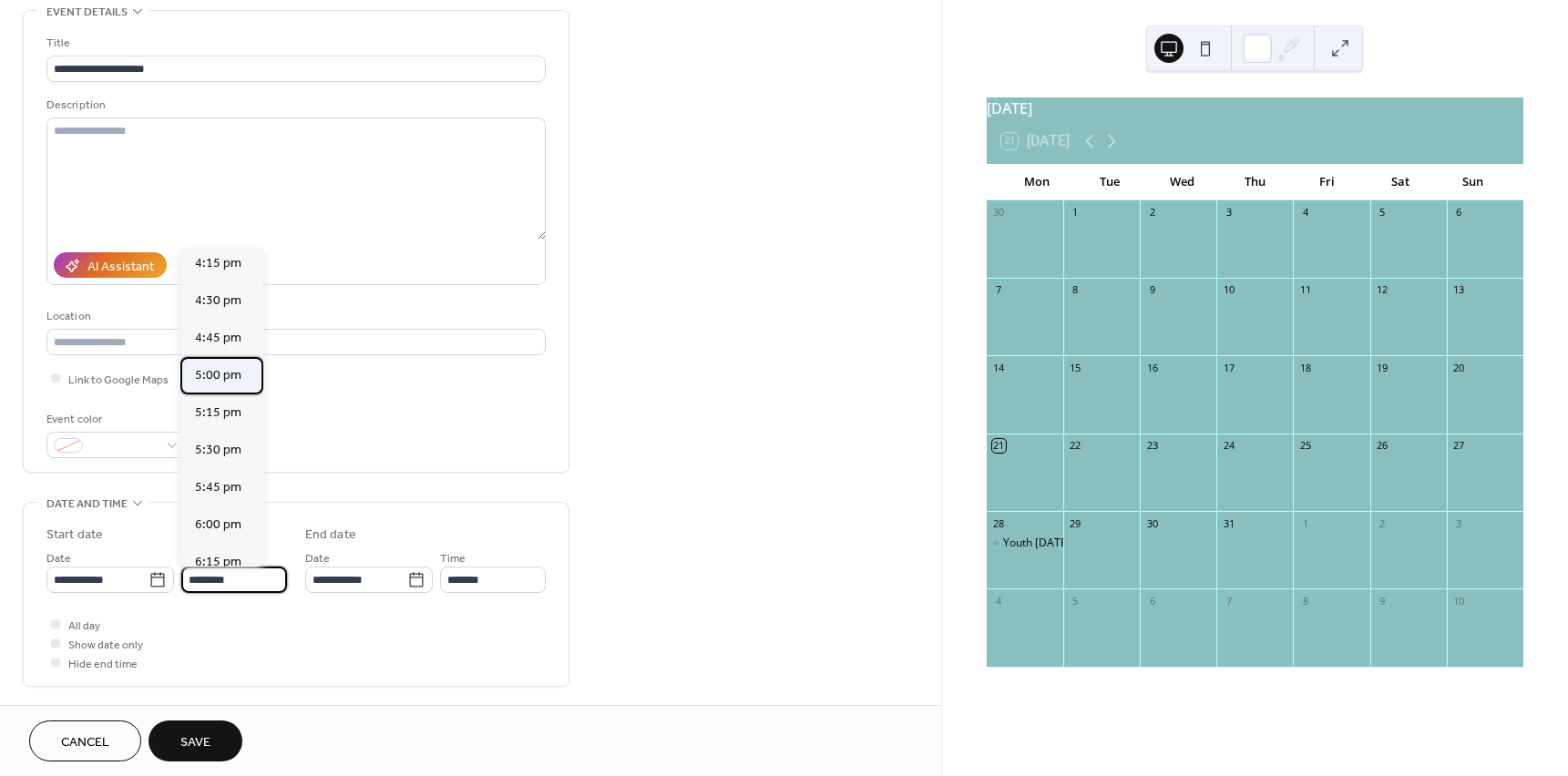 click on "5:00 pm" at bounding box center (218, 375) 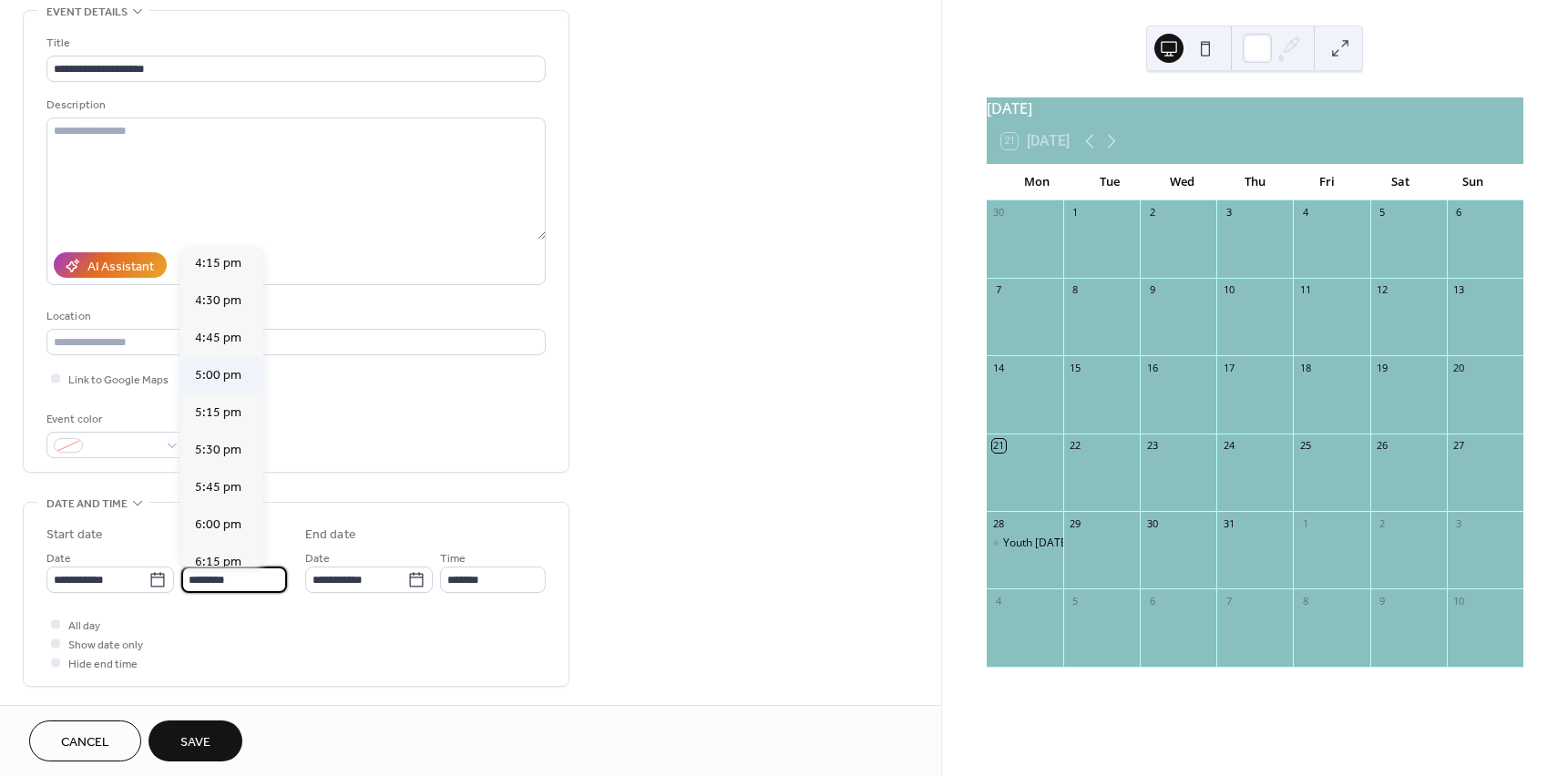 type on "*******" 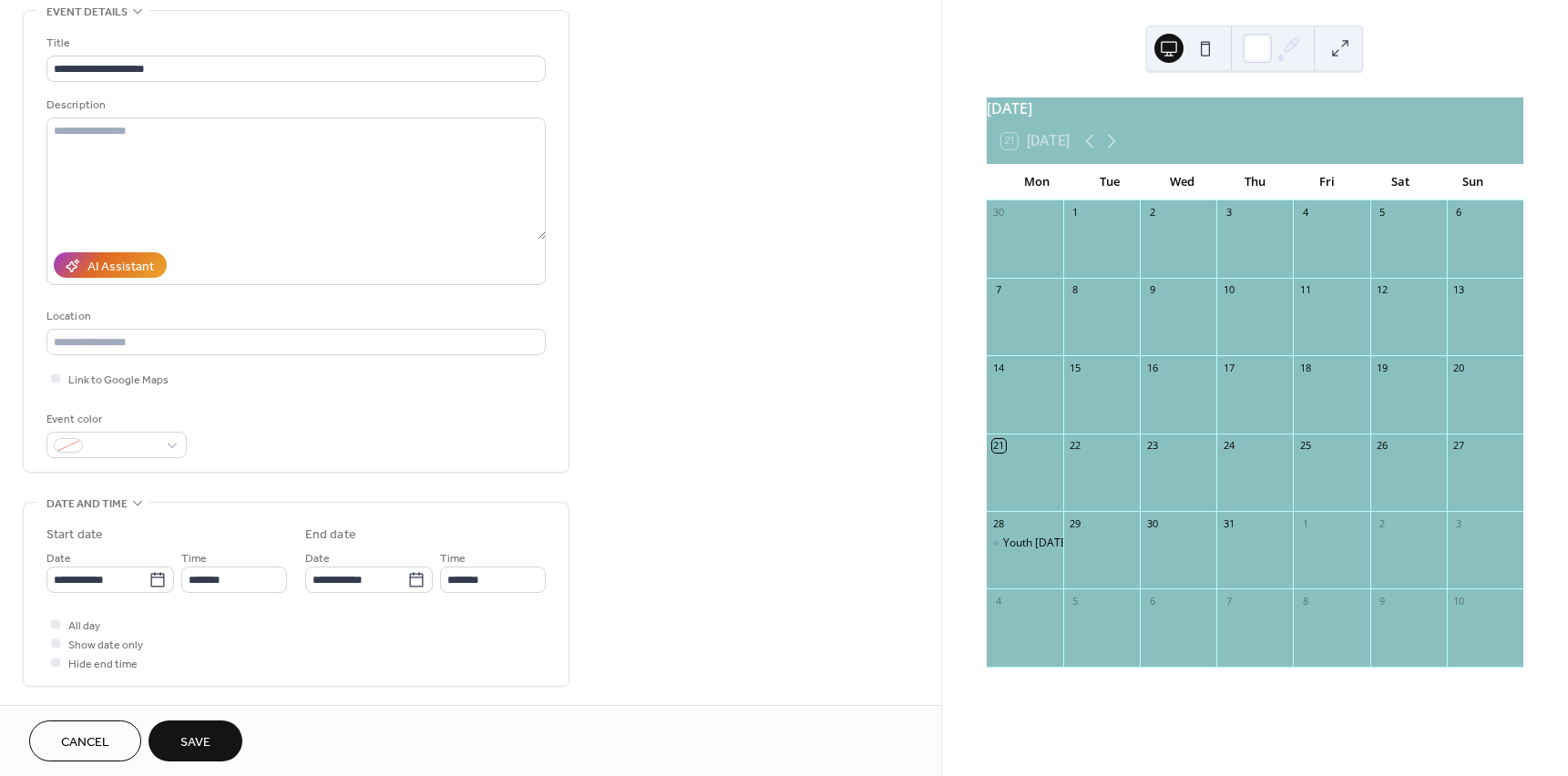 click on "Save" at bounding box center [195, 742] 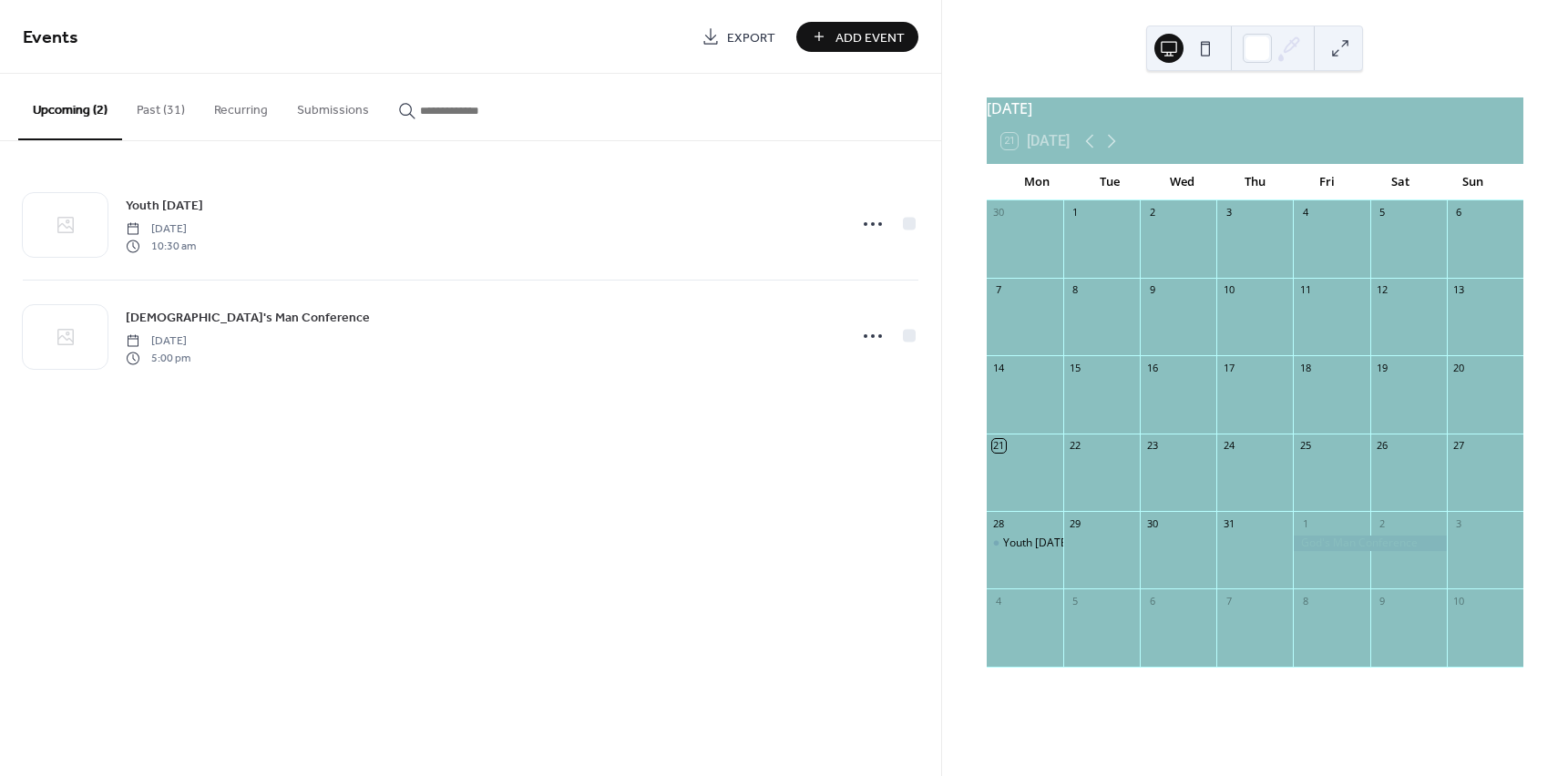 click on "Add Event" at bounding box center (857, 36) 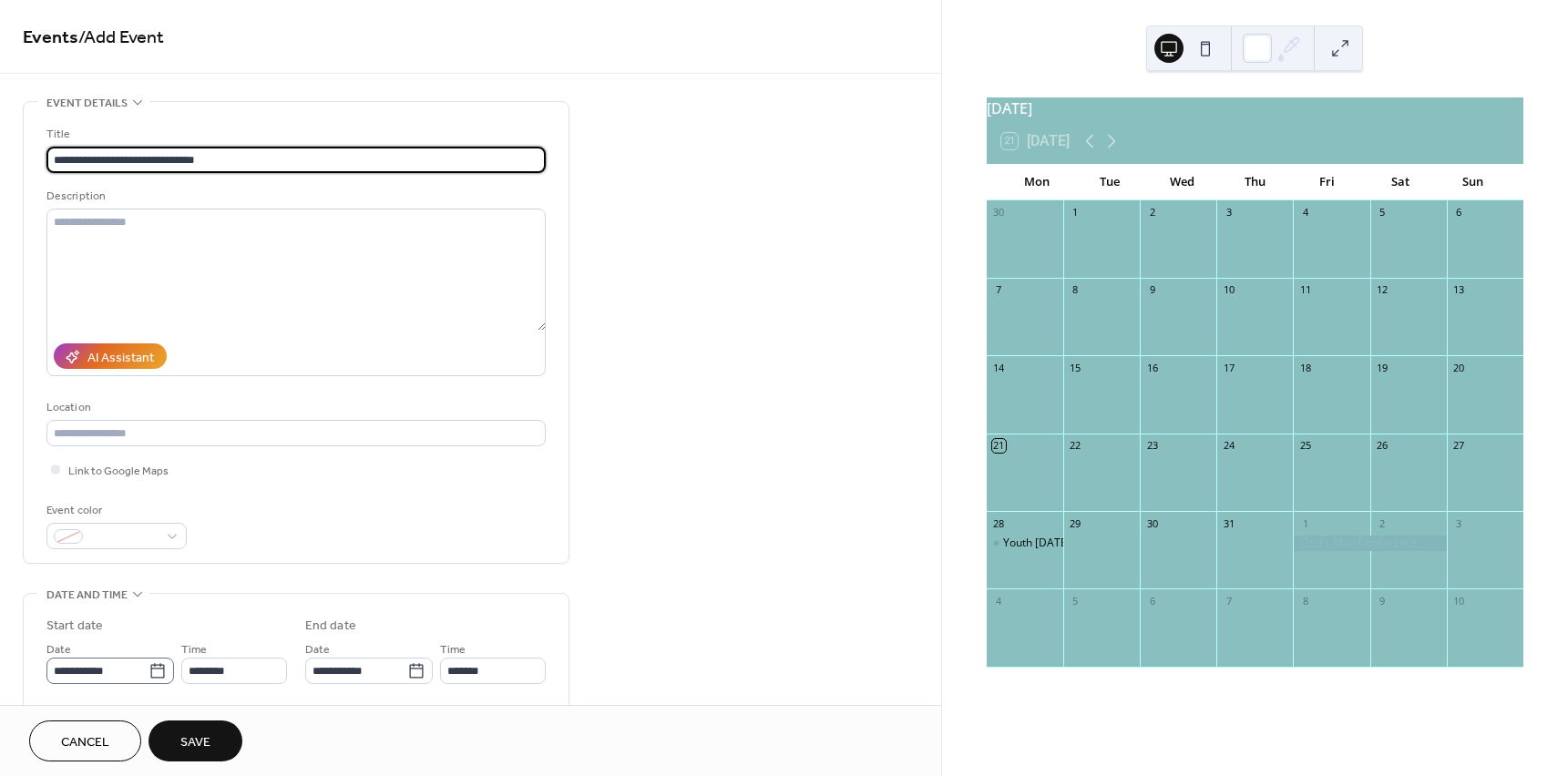 type on "**********" 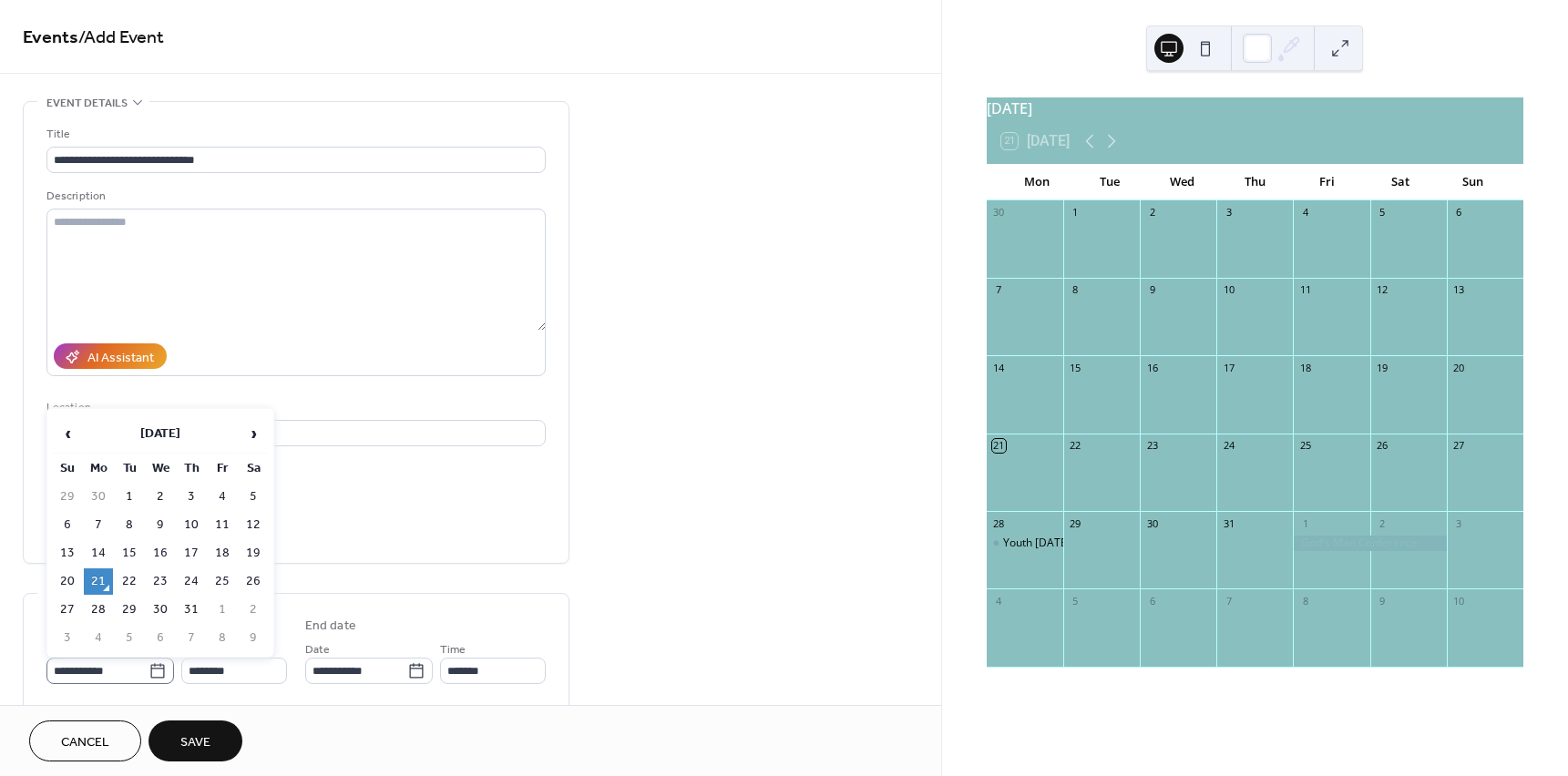 click 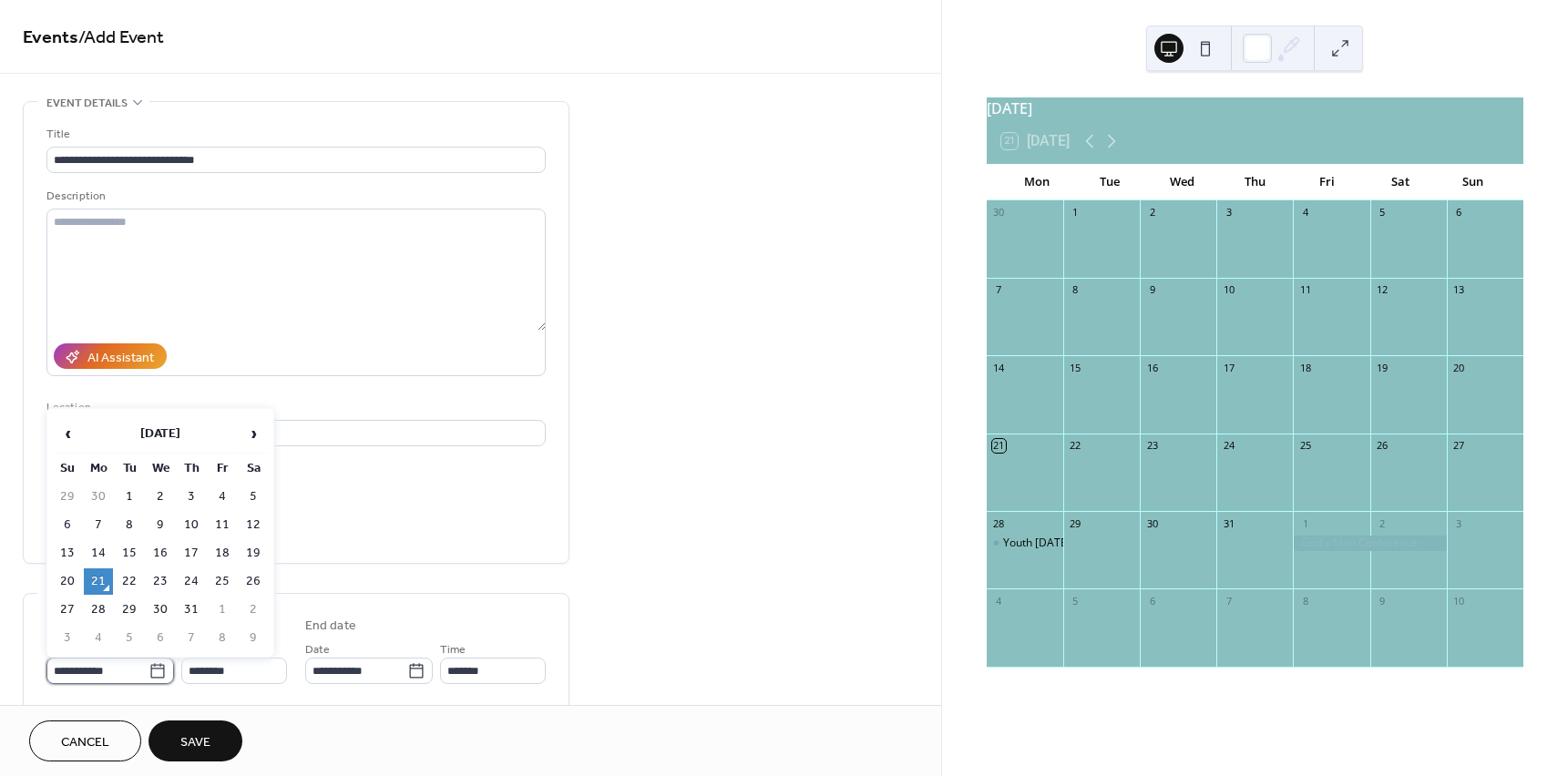 click on "**********" at bounding box center (97, 670) 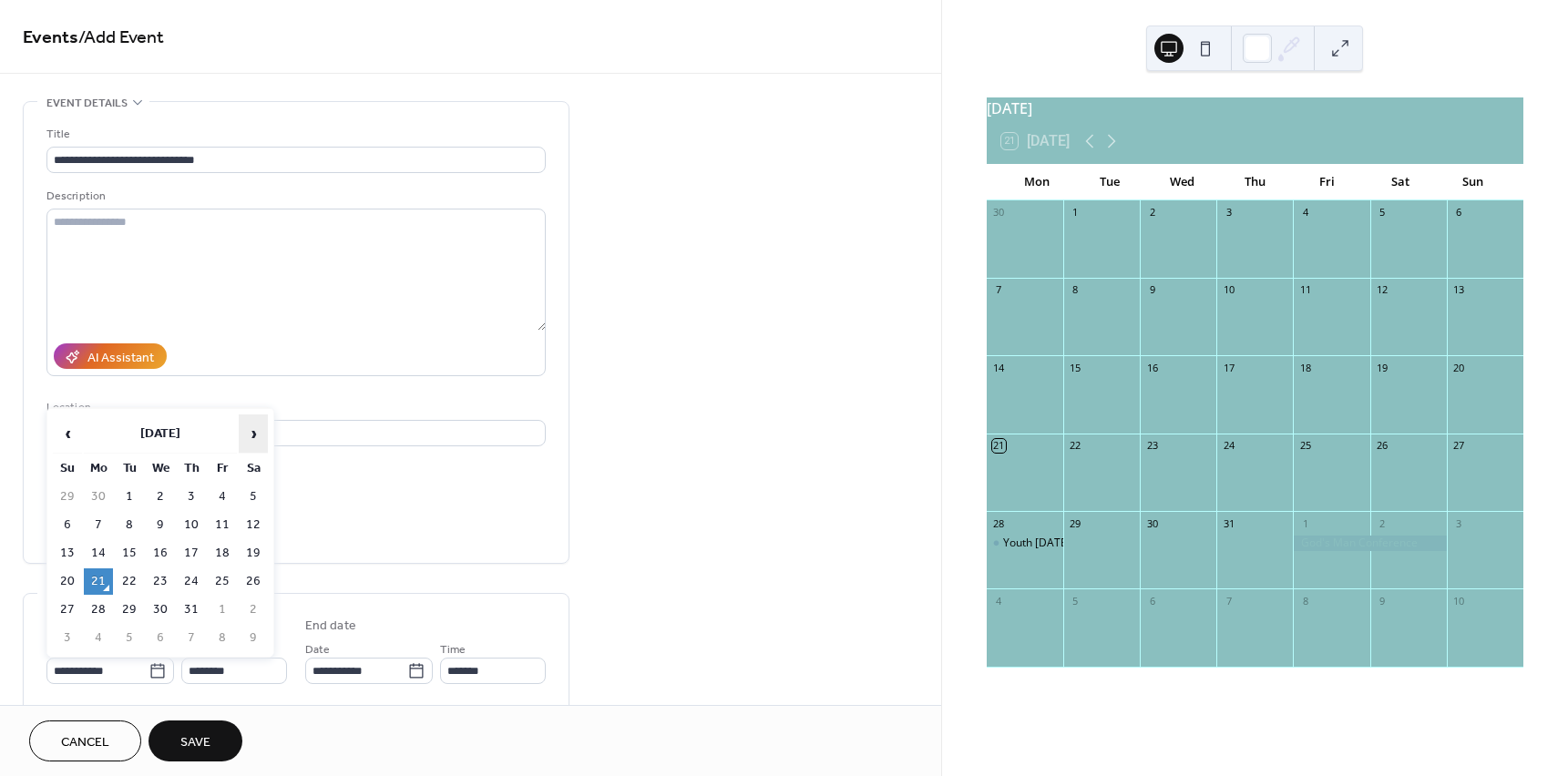click on "›" at bounding box center [253, 434] 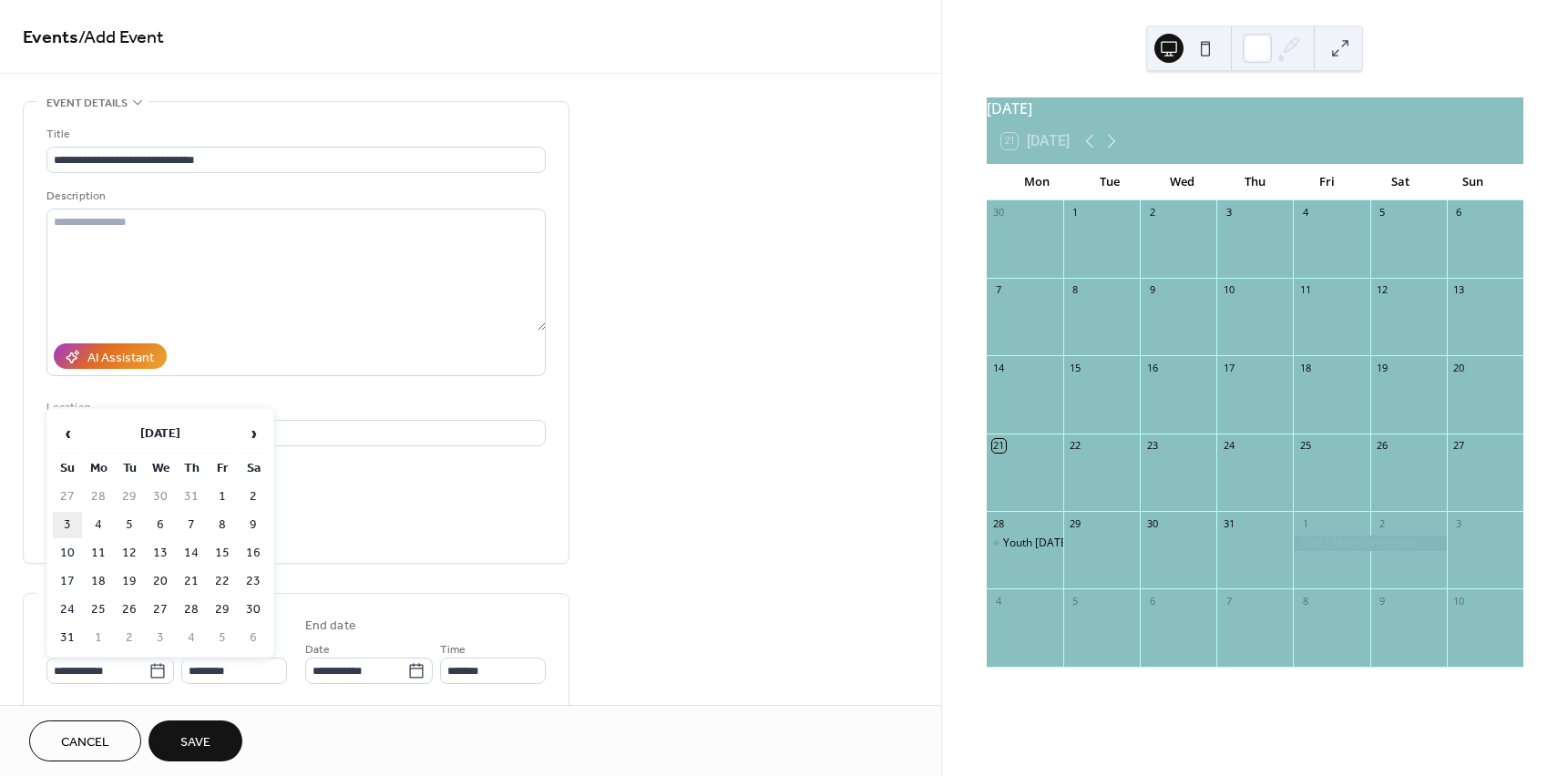 click on "3" at bounding box center [67, 525] 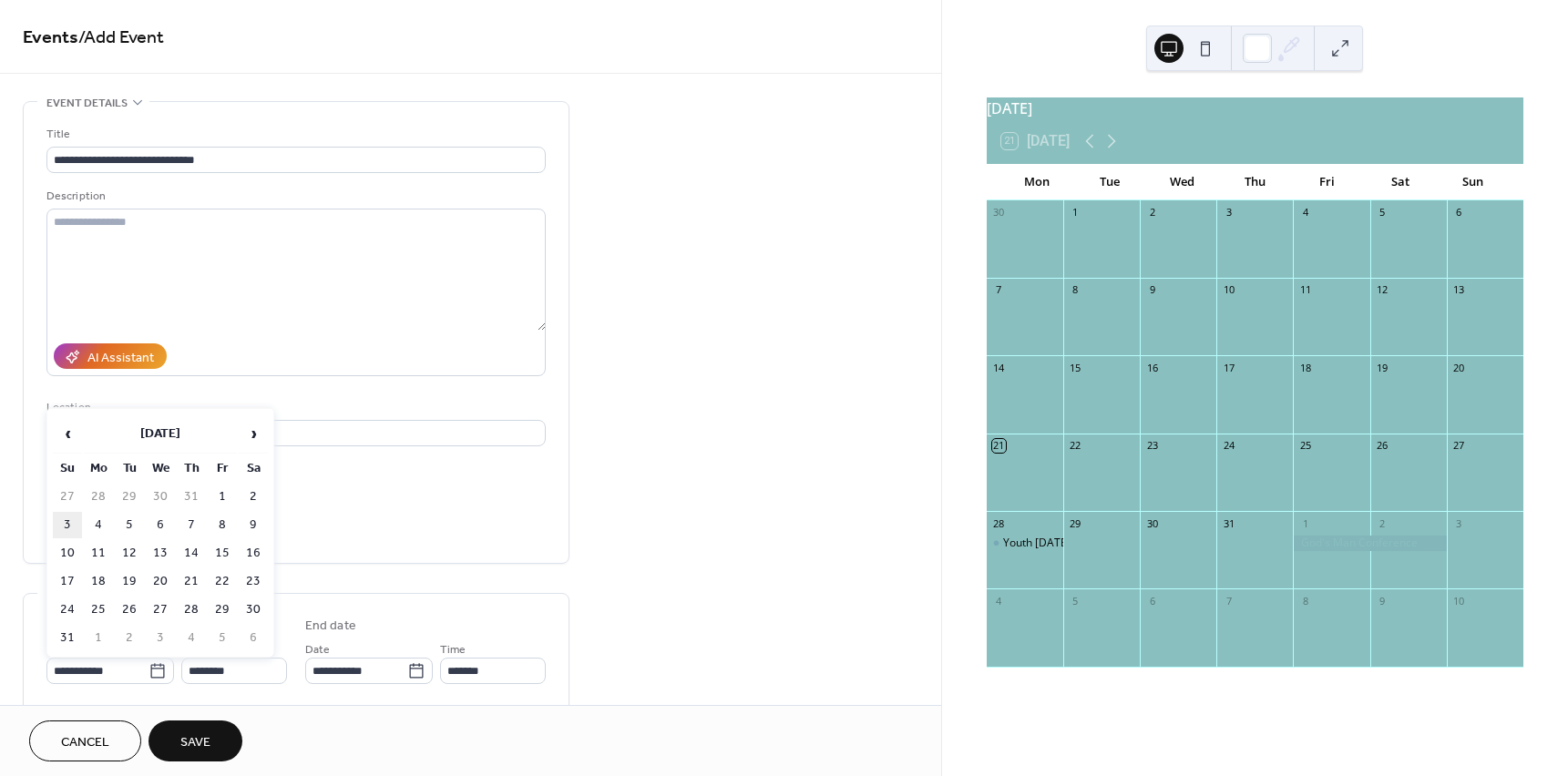 type on "**********" 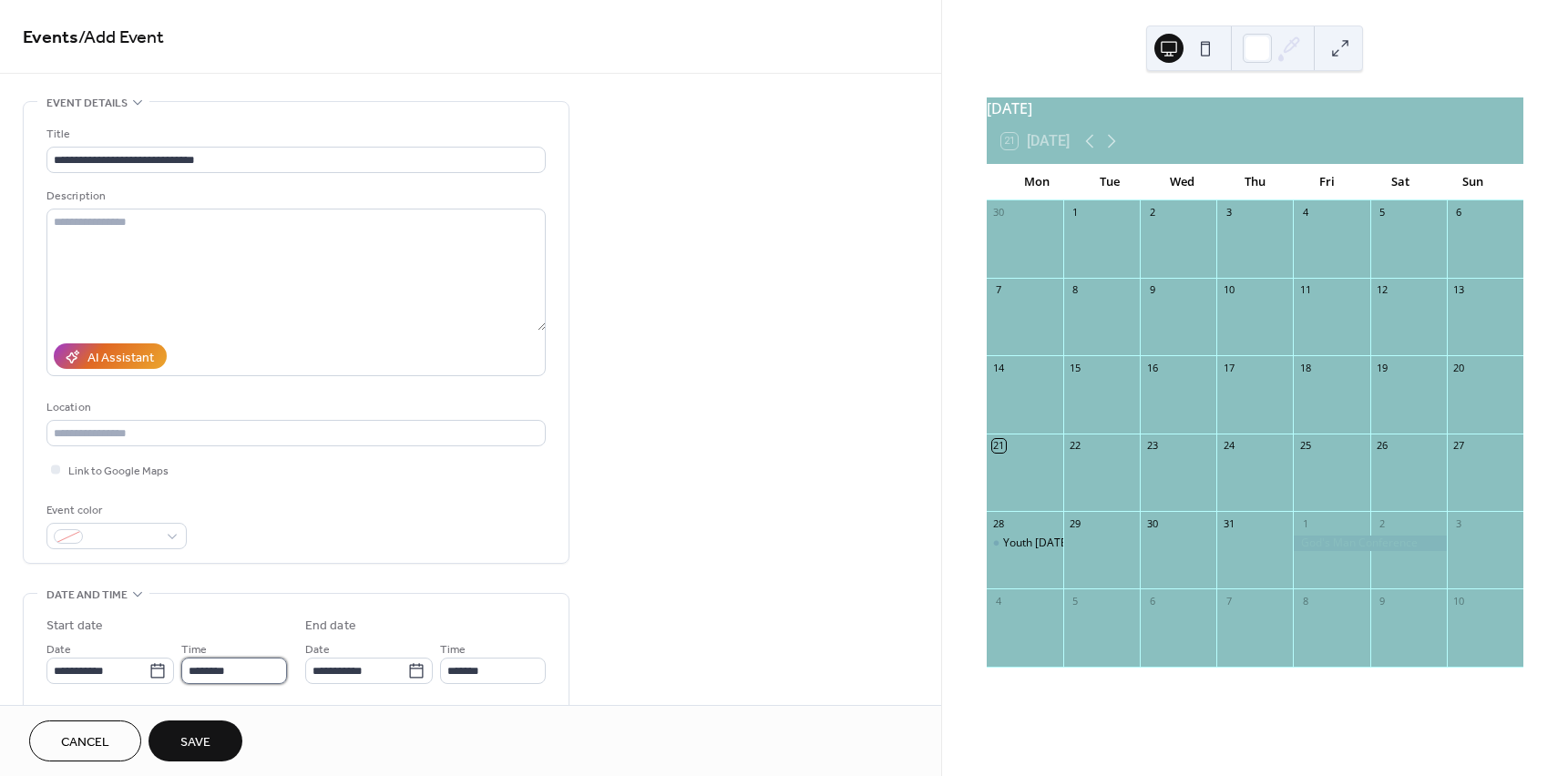 click on "********" at bounding box center [234, 670] 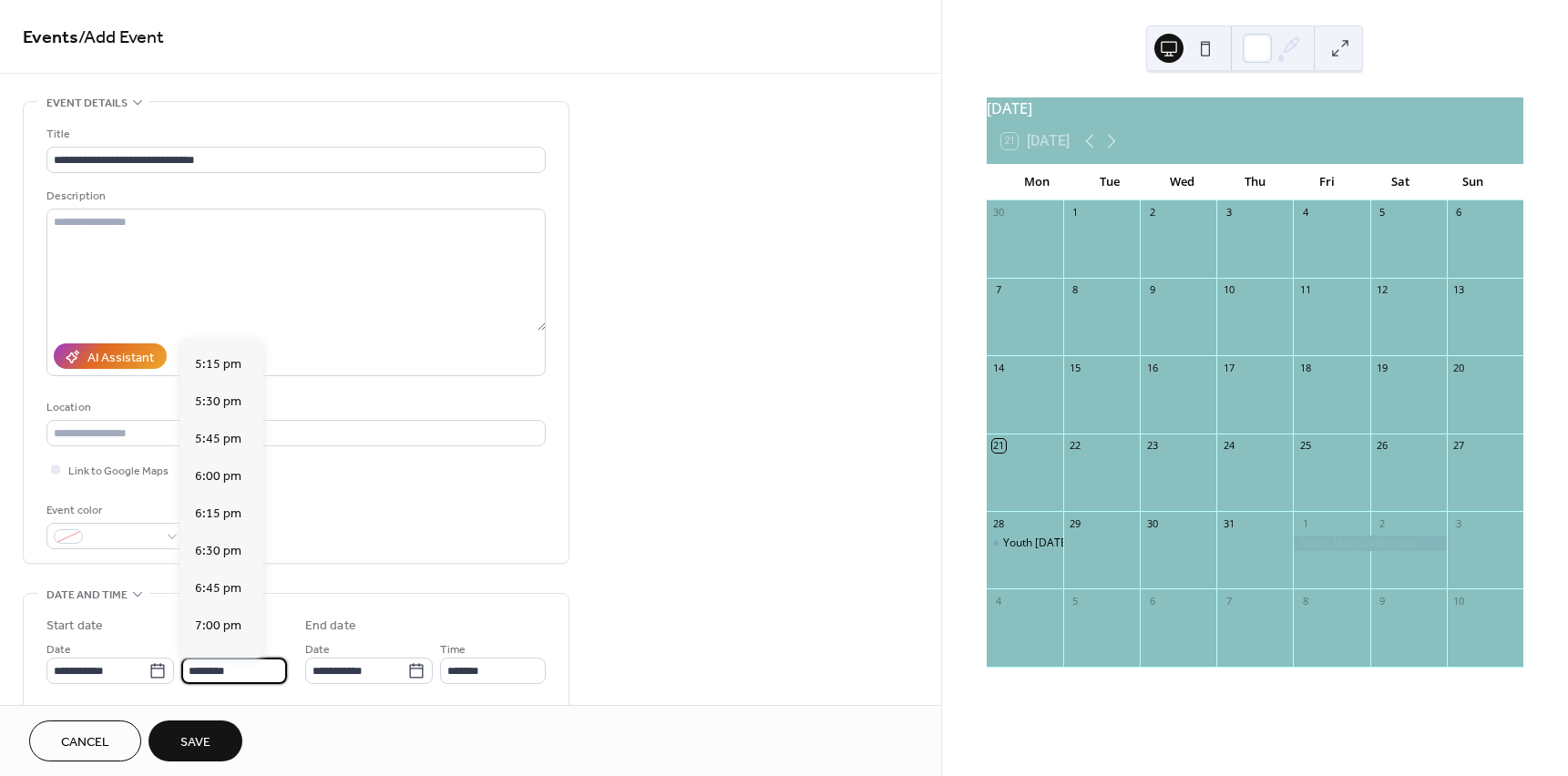 scroll, scrollTop: 2612, scrollLeft: 0, axis: vertical 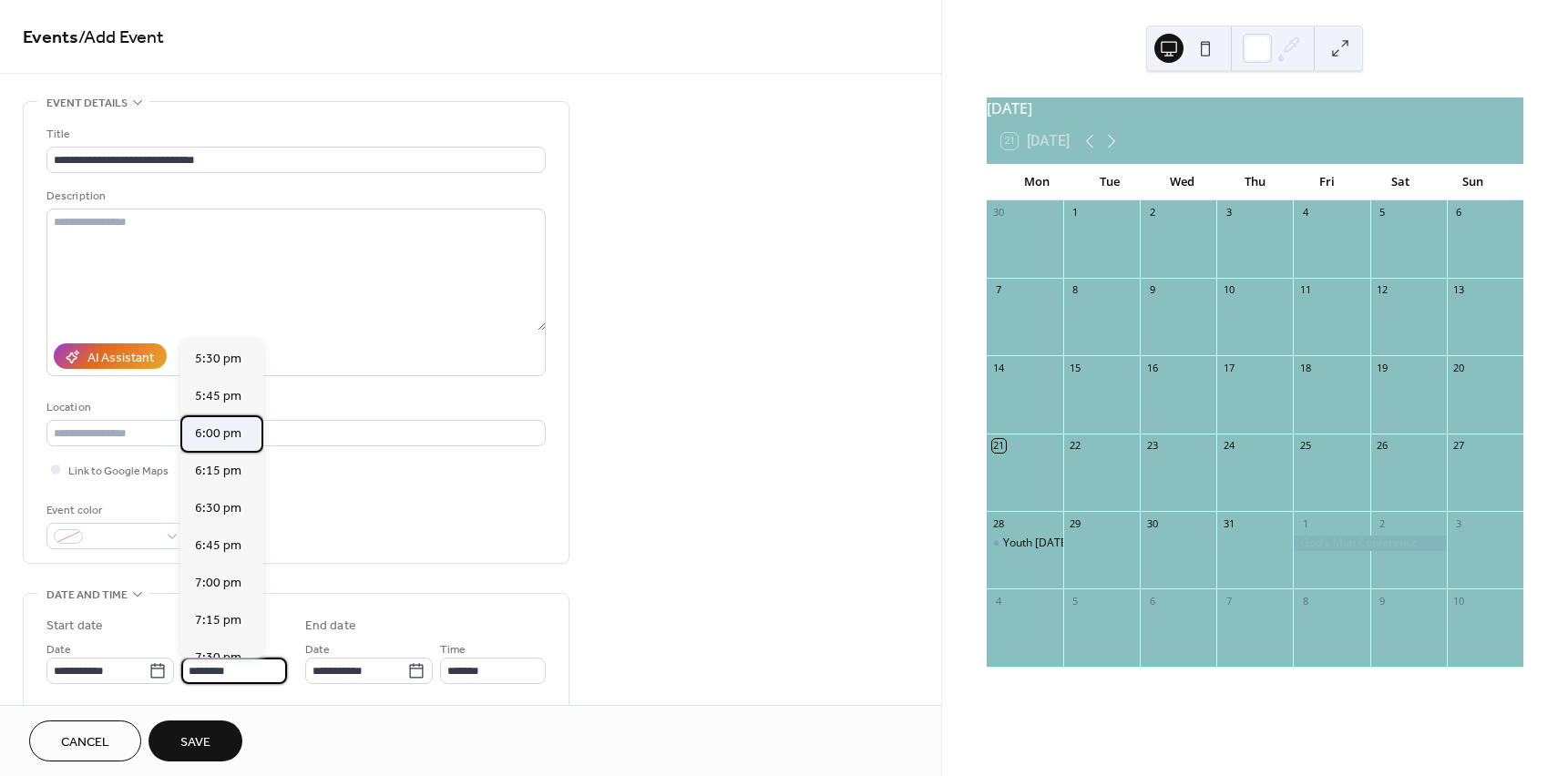 click on "6:00 pm" at bounding box center [221, 434] 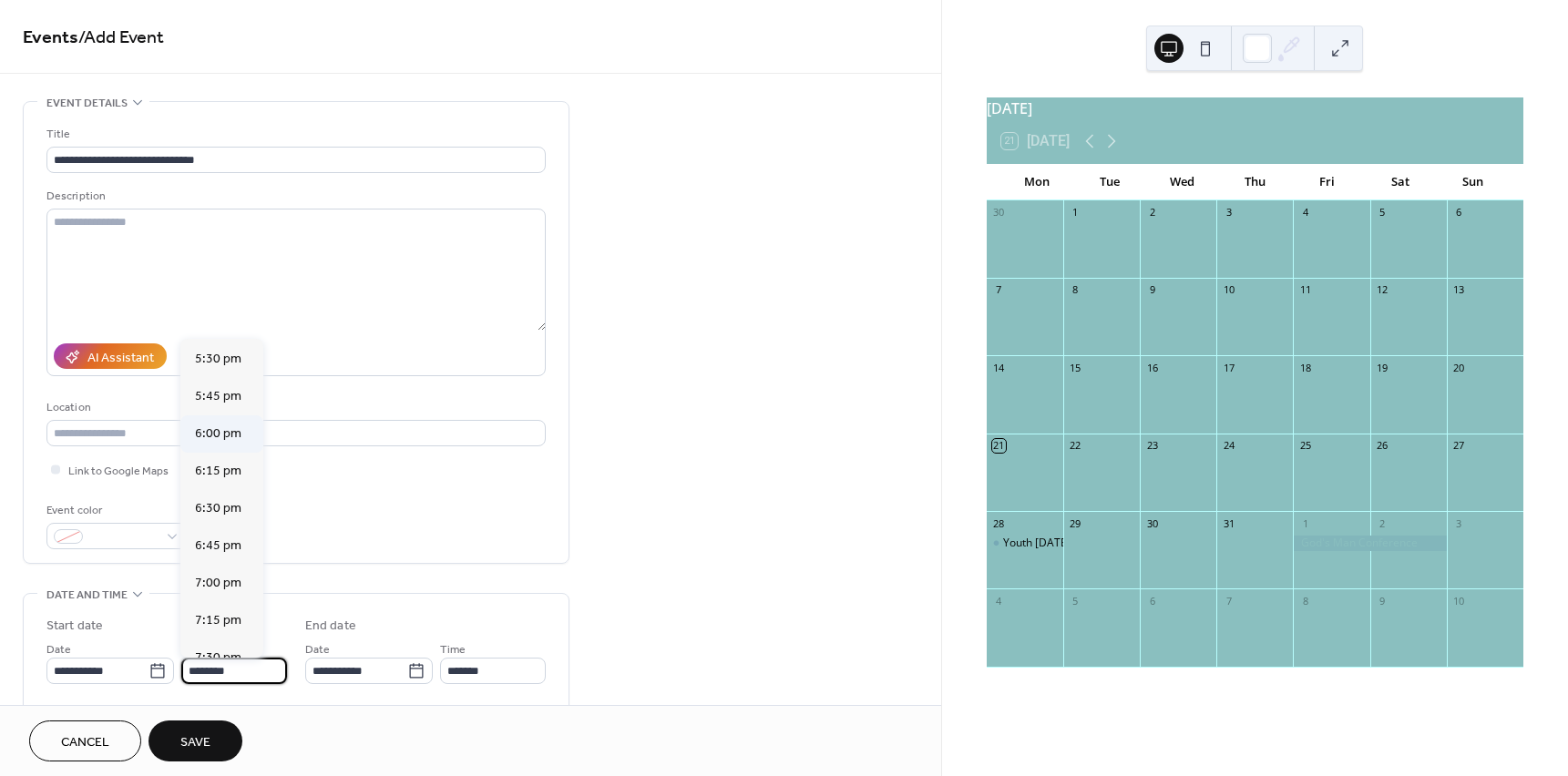 type on "*******" 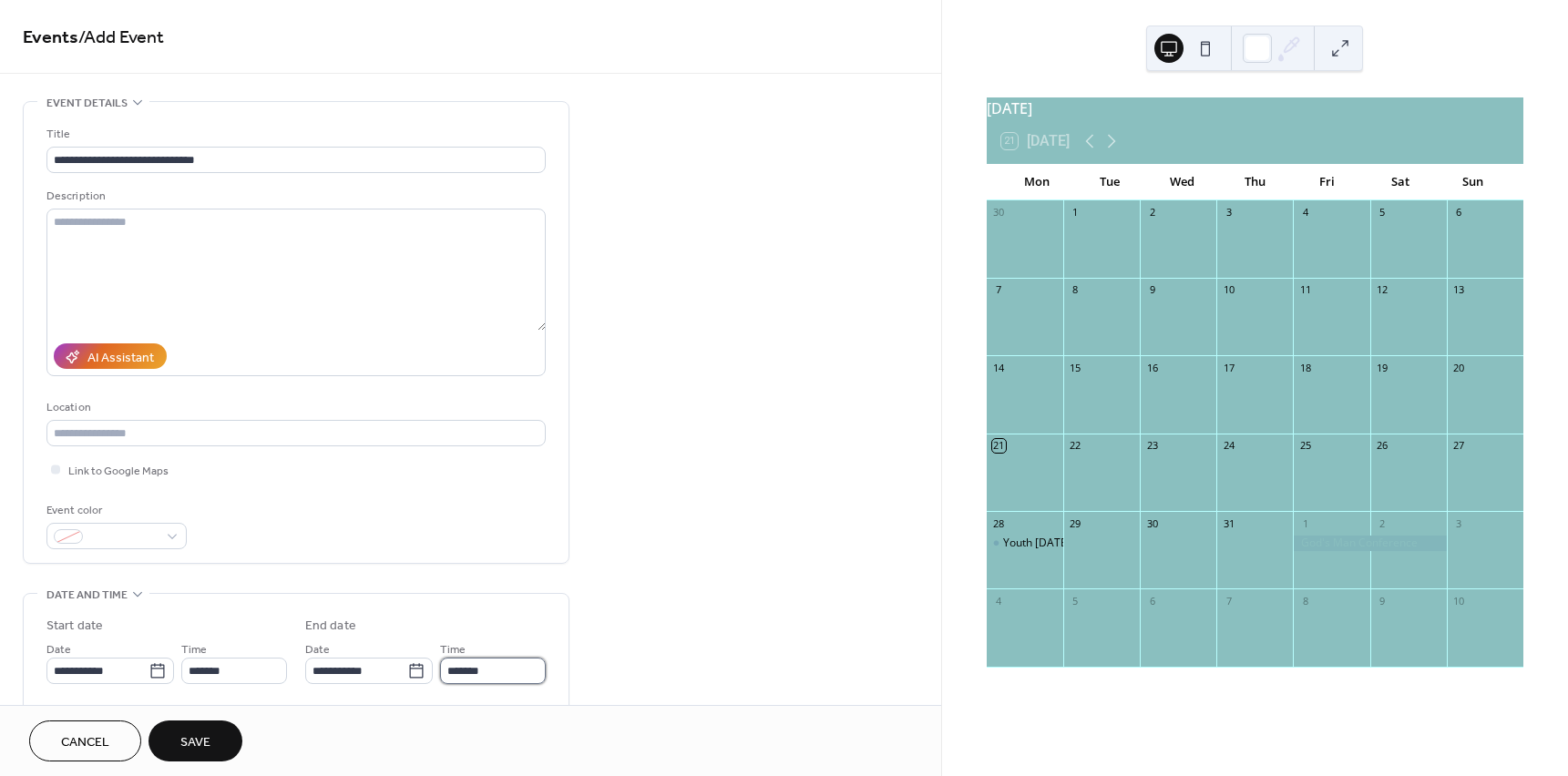 click on "*******" at bounding box center [493, 670] 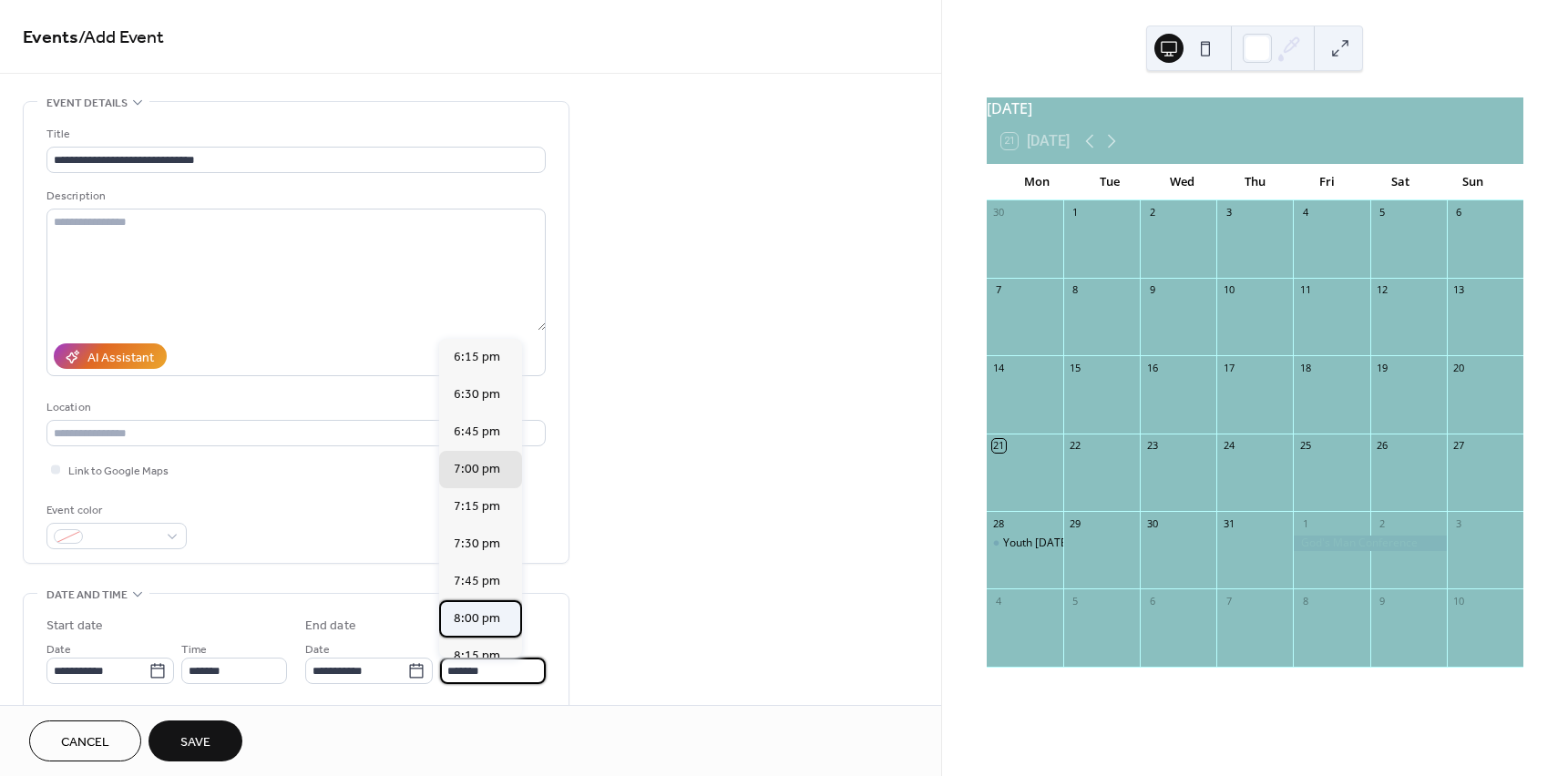 click on "8:00 pm" at bounding box center [477, 618] 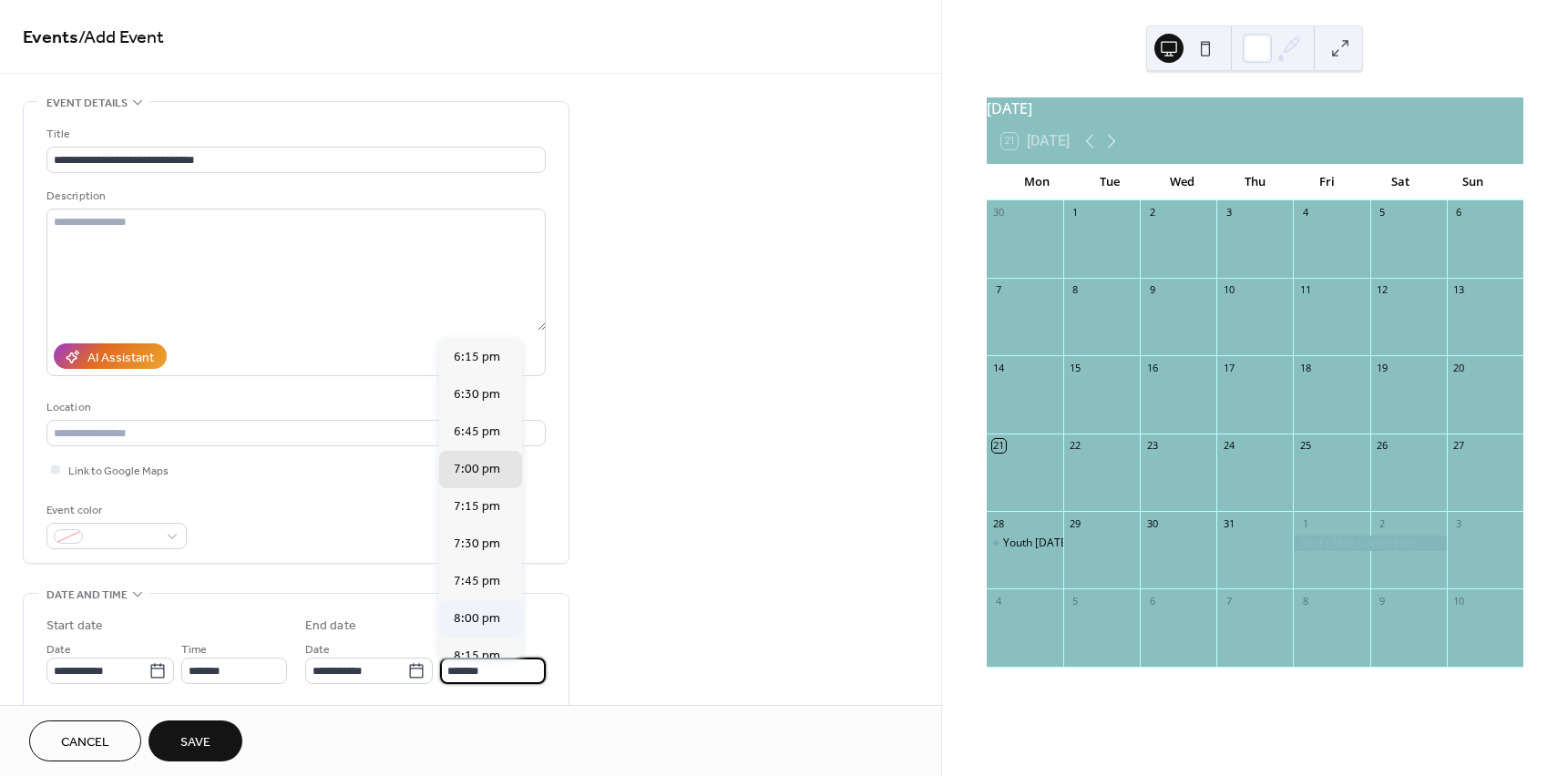 type on "*******" 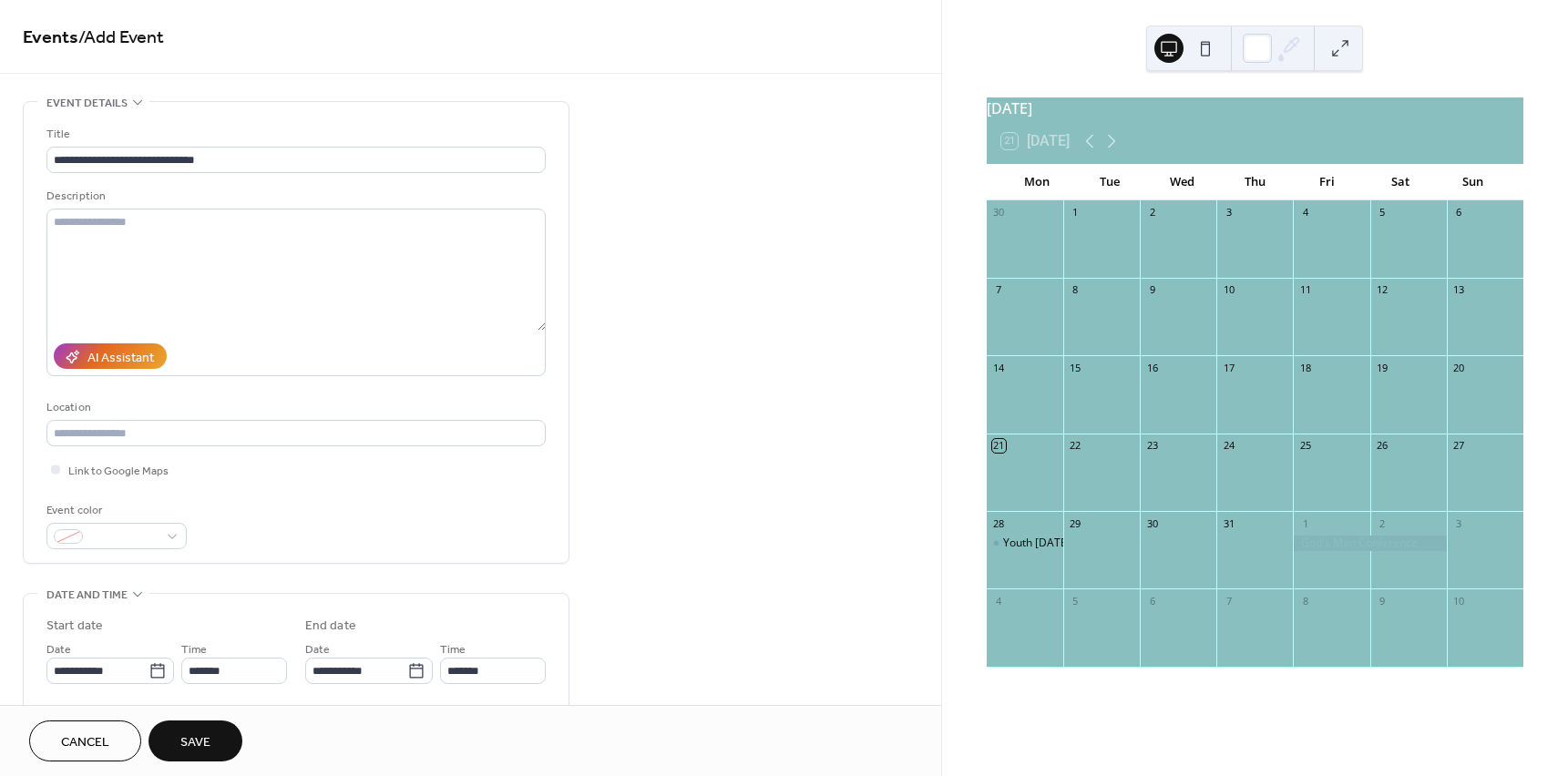 click on "Save" at bounding box center (195, 740) 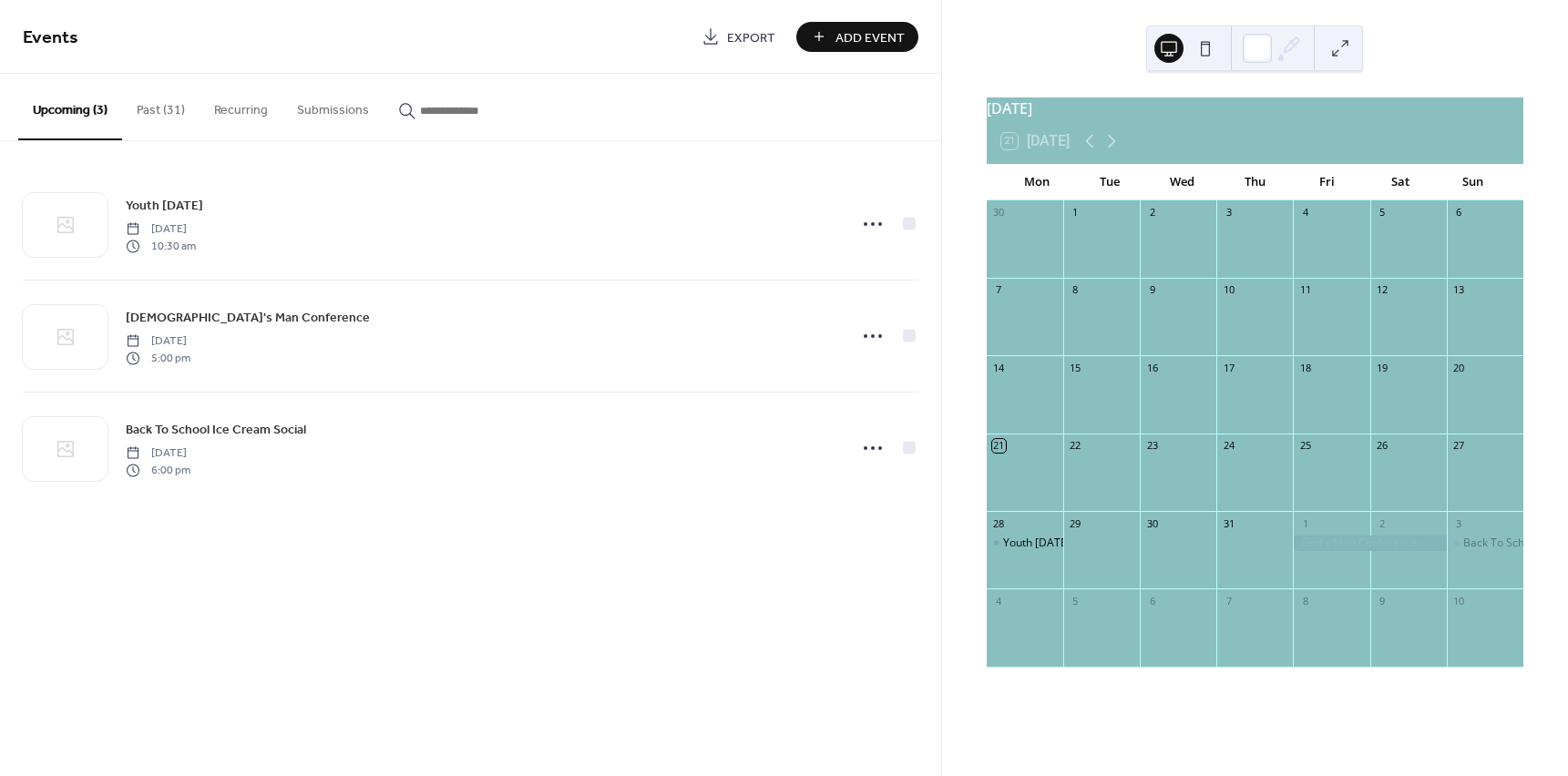 click on "Add Event" at bounding box center (870, 37) 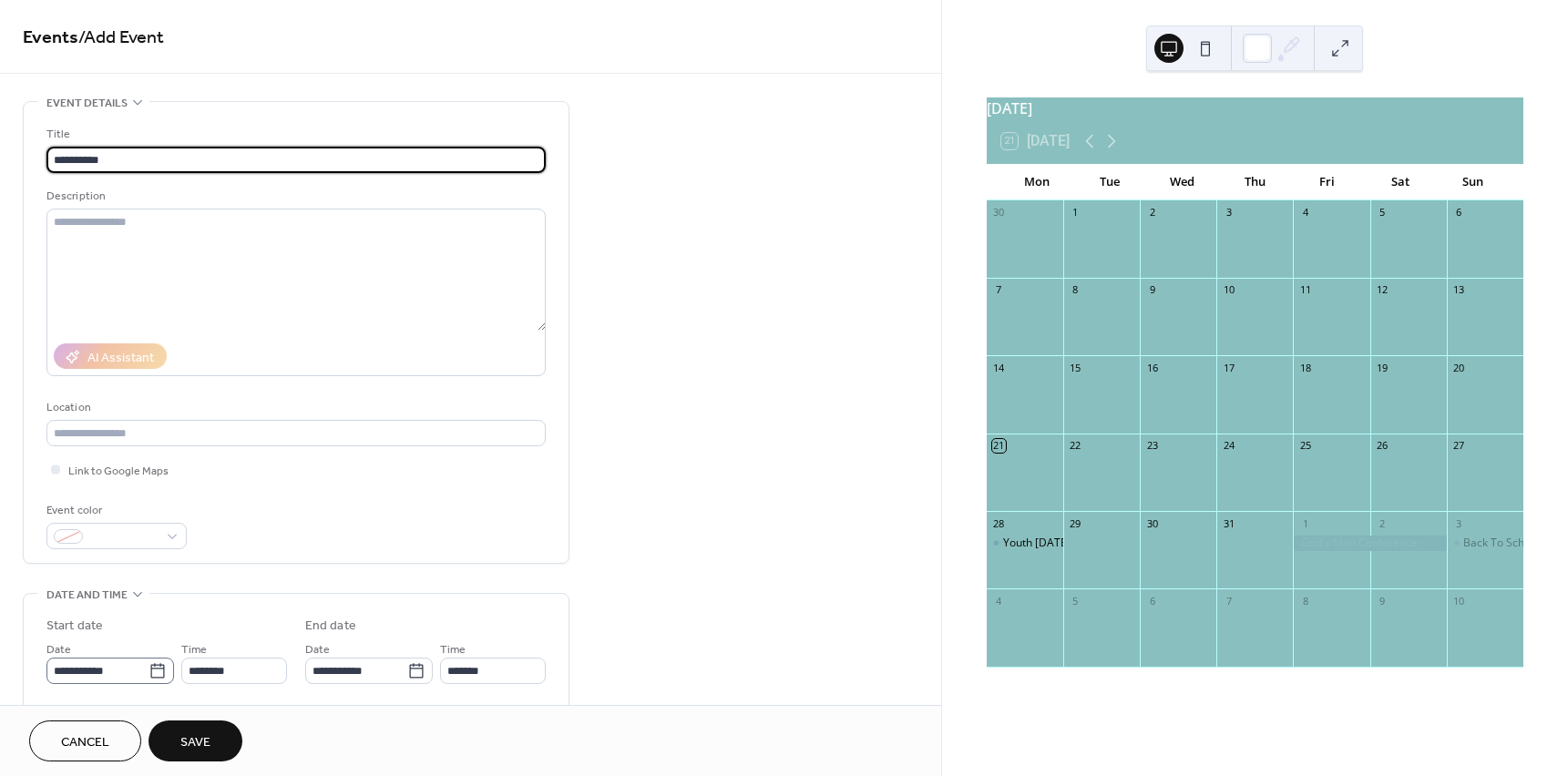 type on "**********" 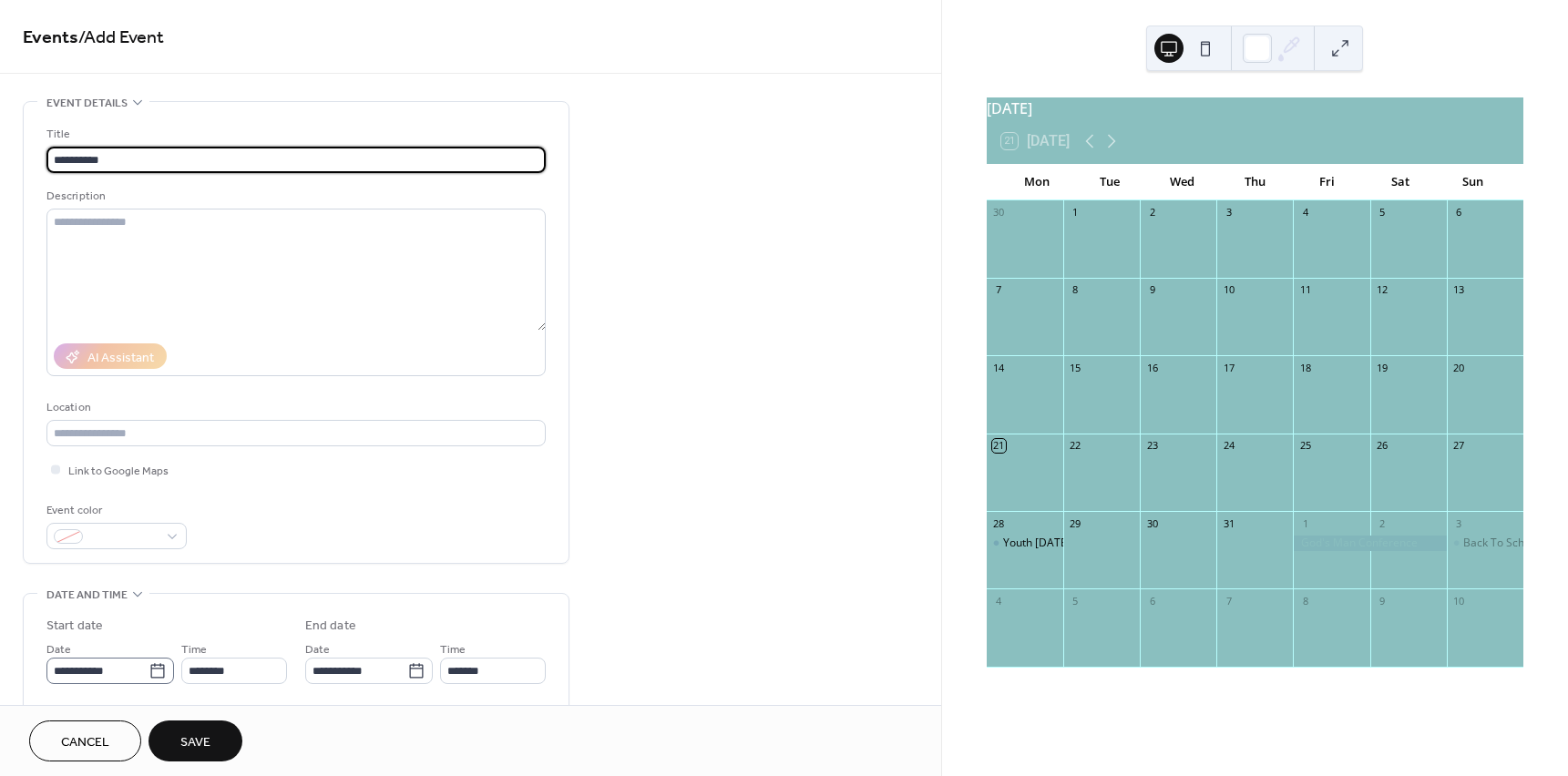 click 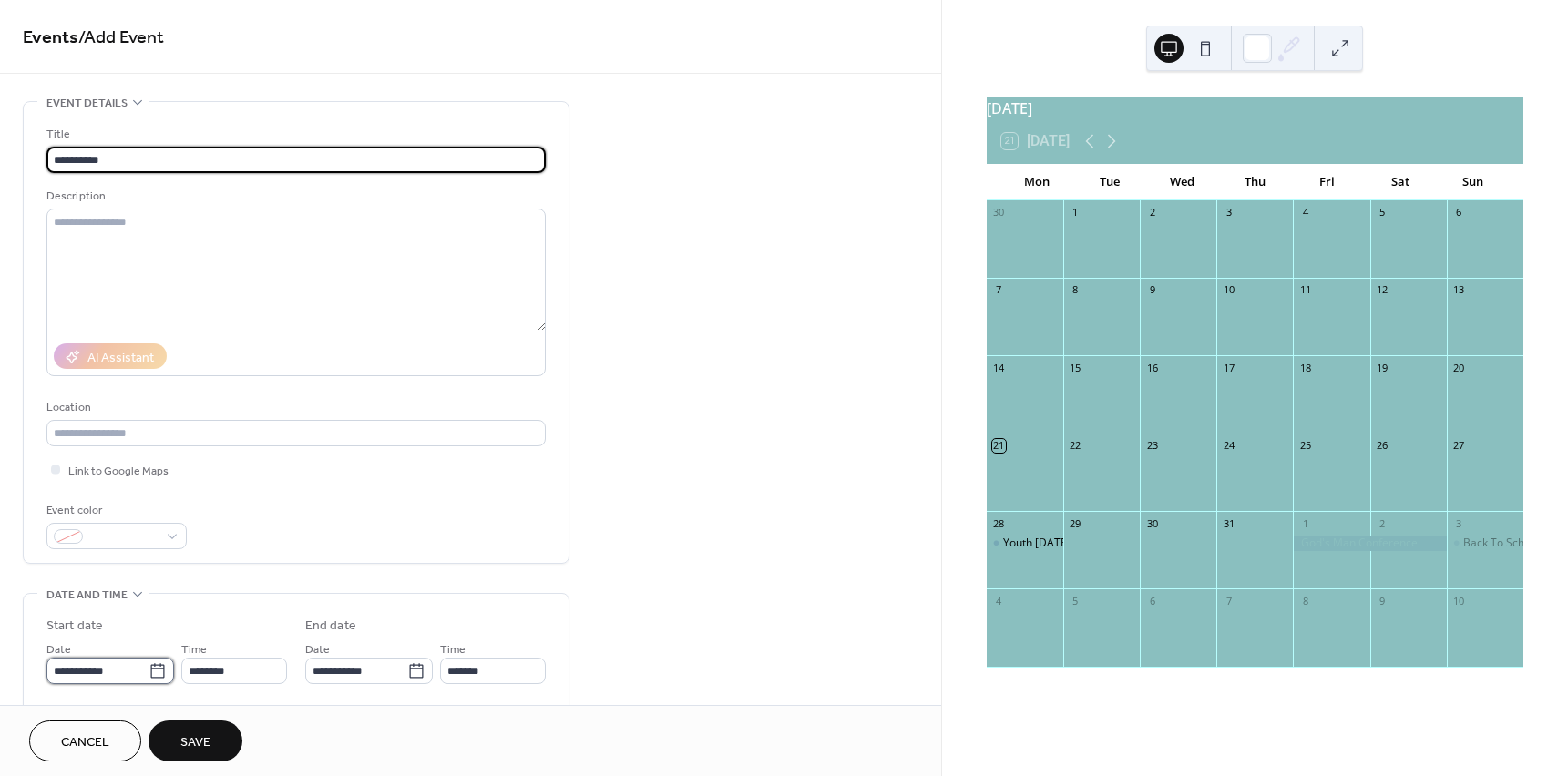 click on "**********" at bounding box center [97, 670] 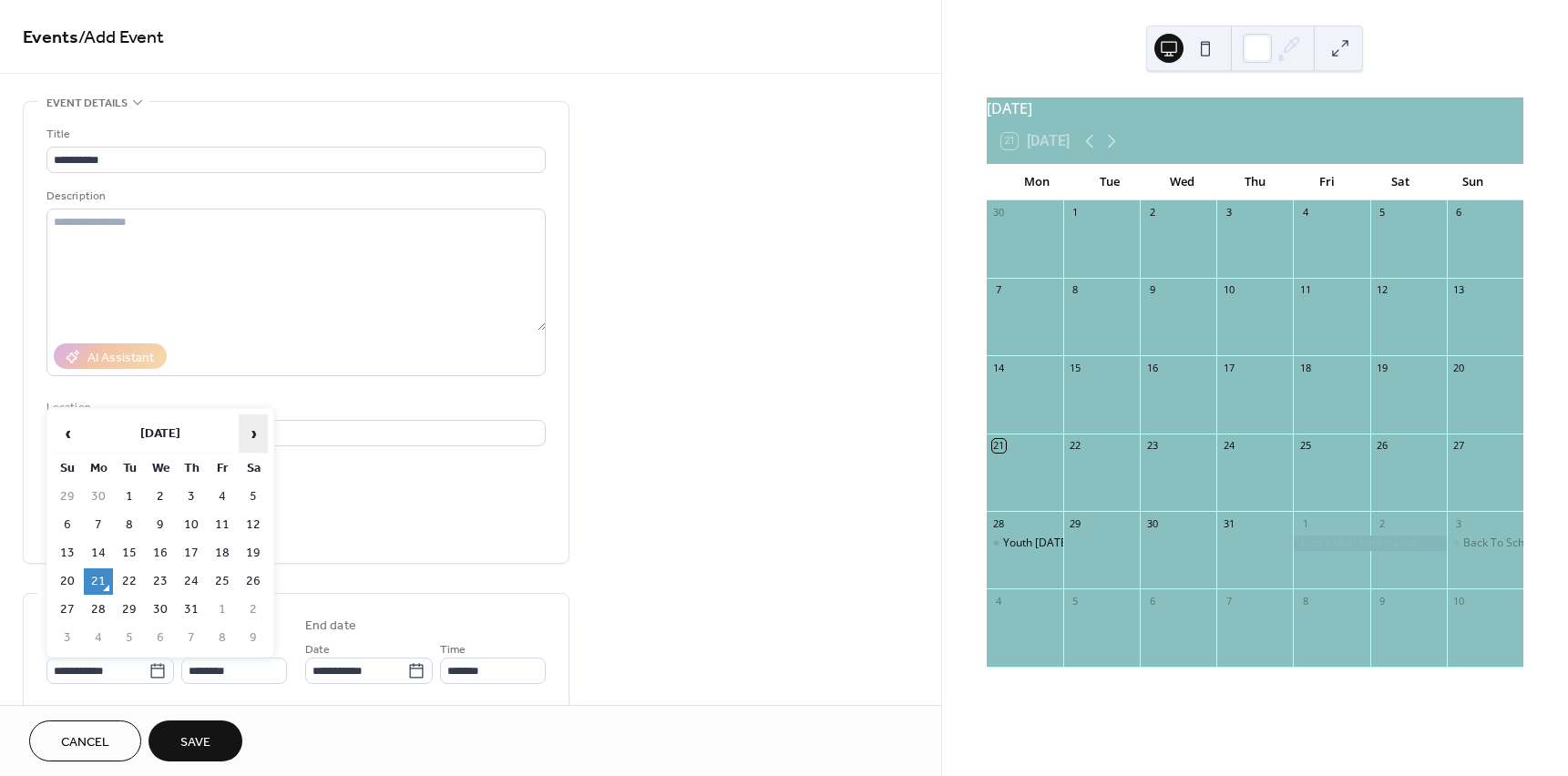 click on "›" at bounding box center [253, 434] 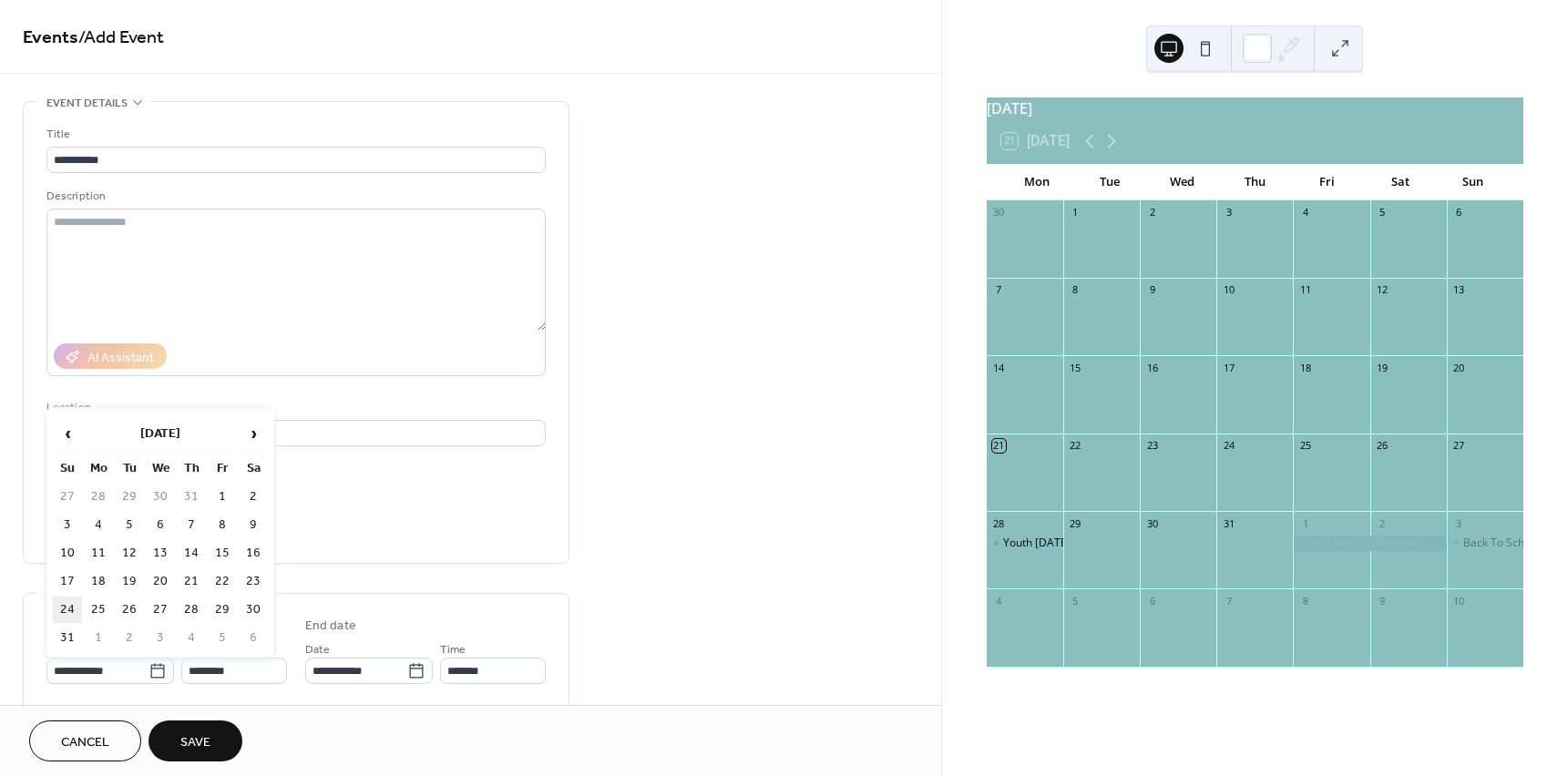 click on "24" at bounding box center (67, 609) 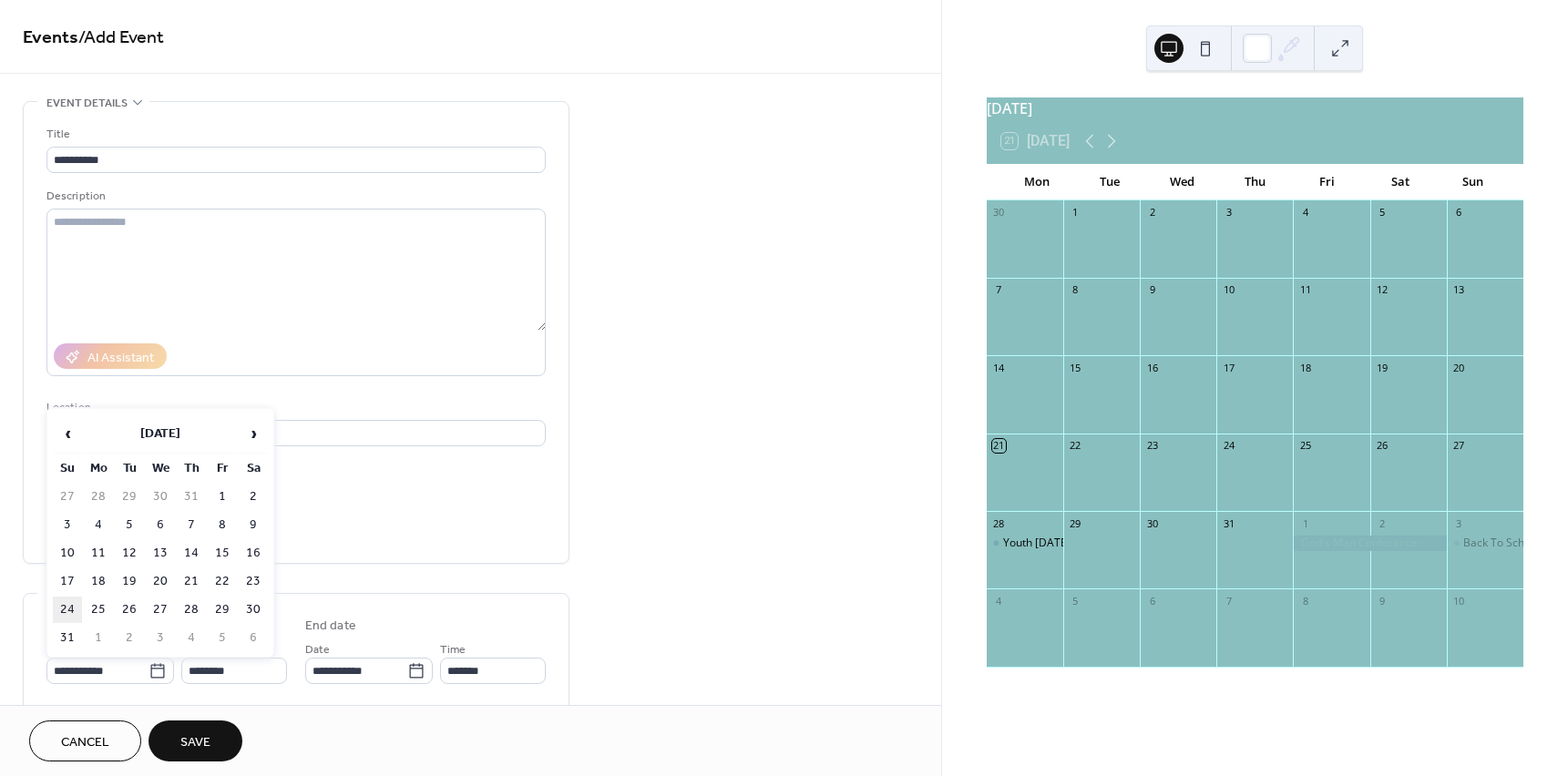 type on "**********" 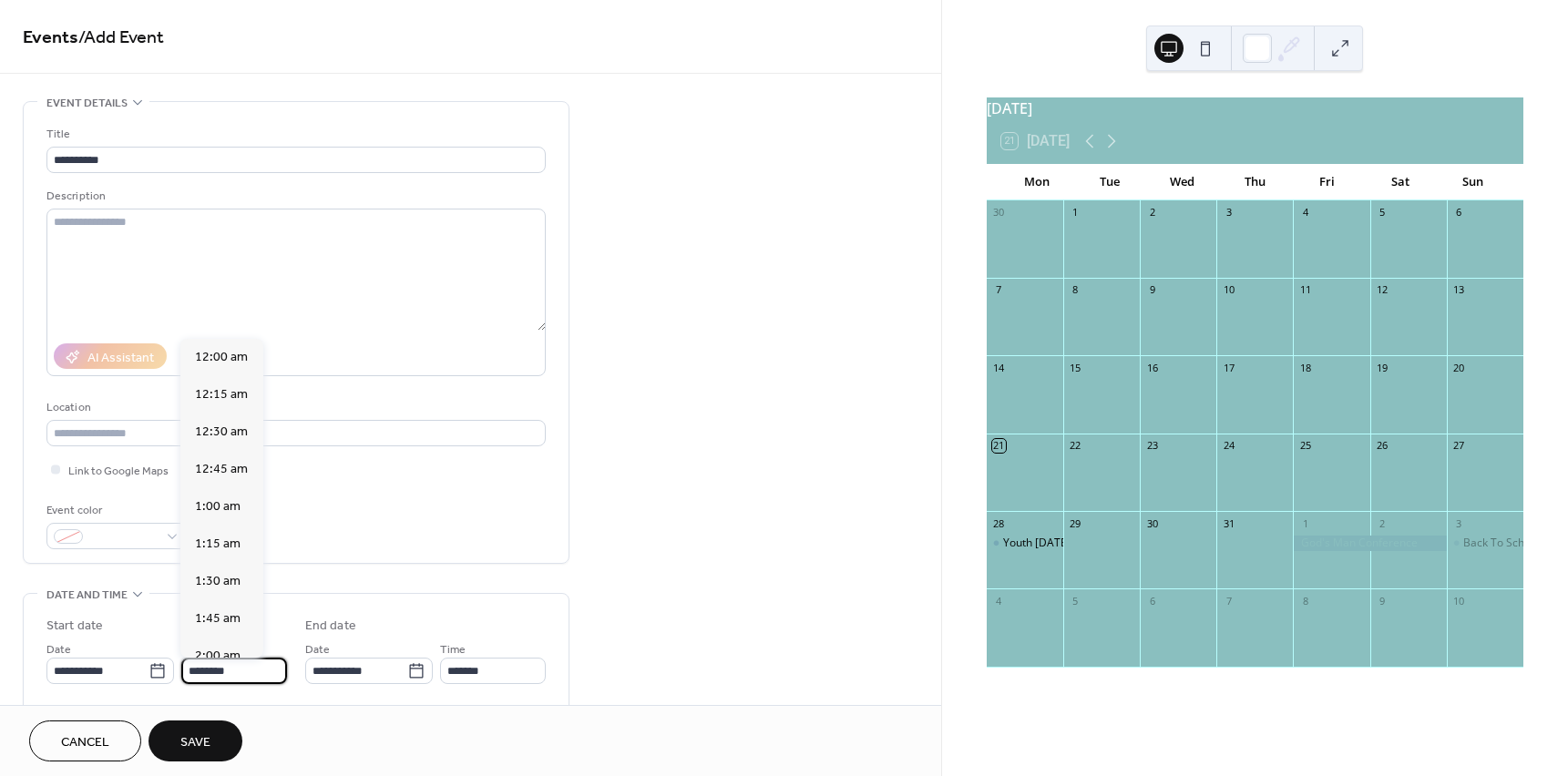click on "********" at bounding box center [234, 670] 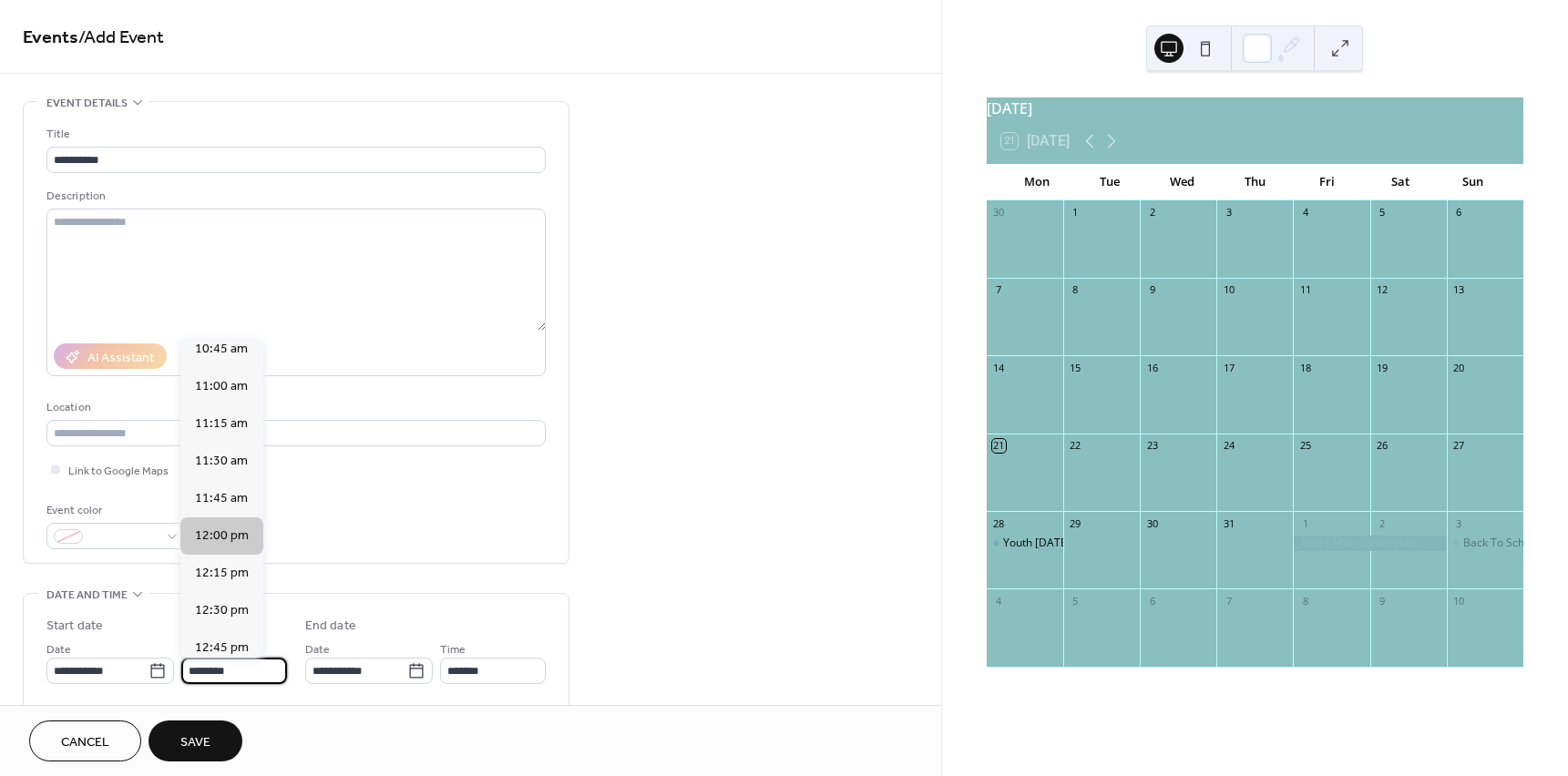 scroll, scrollTop: 1610, scrollLeft: 0, axis: vertical 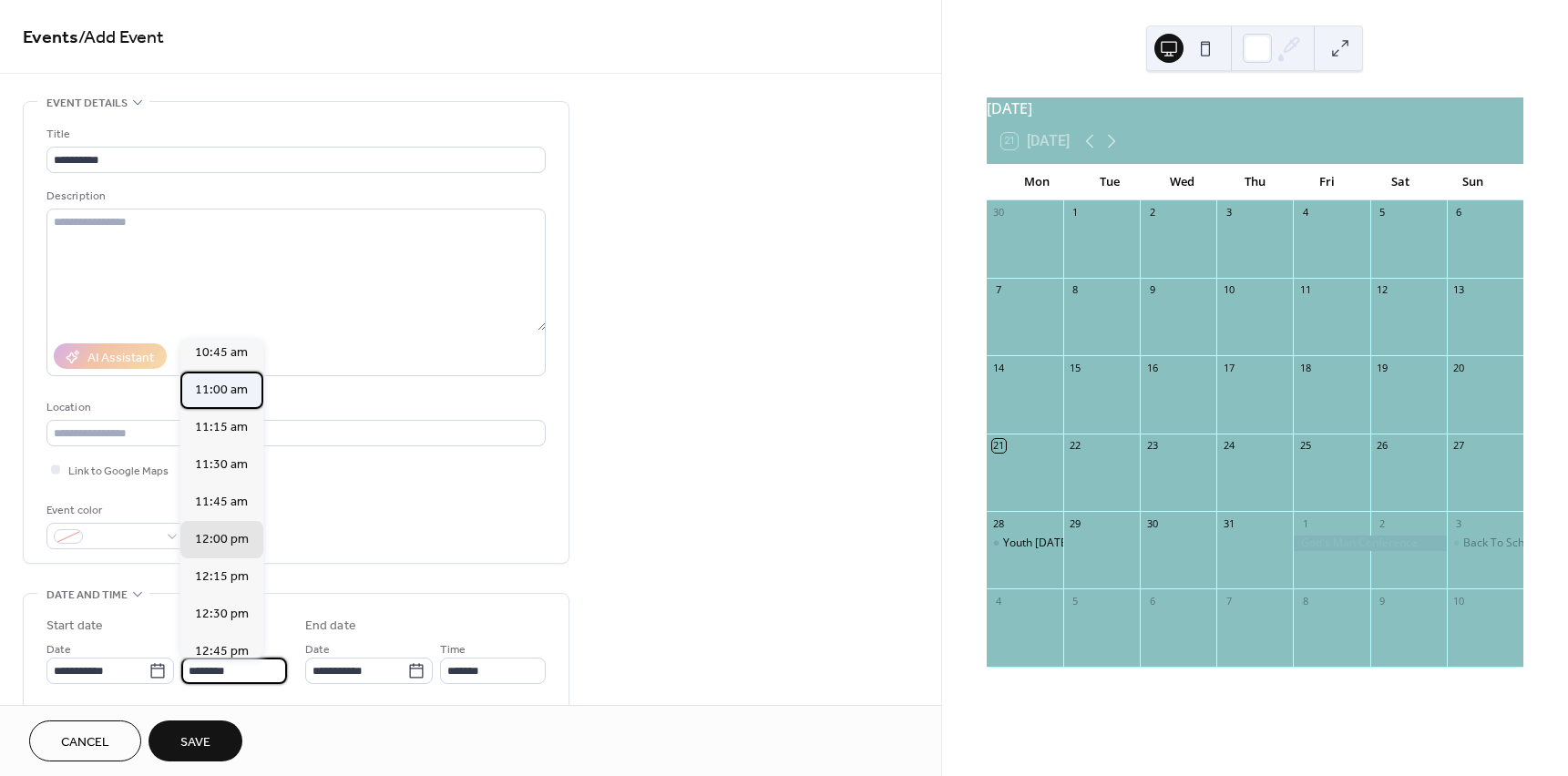 click on "11:00 am" at bounding box center [221, 390] 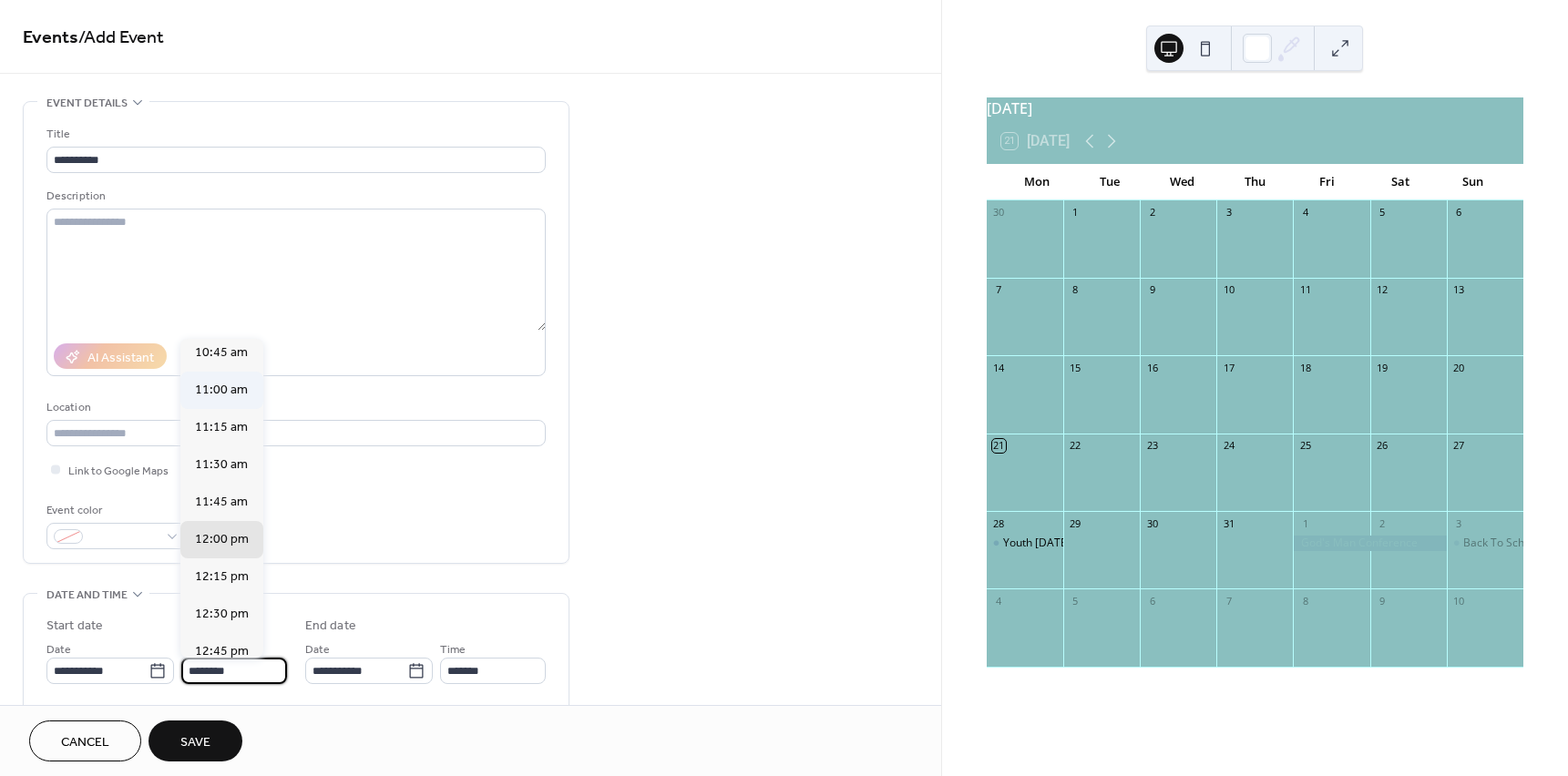 type on "********" 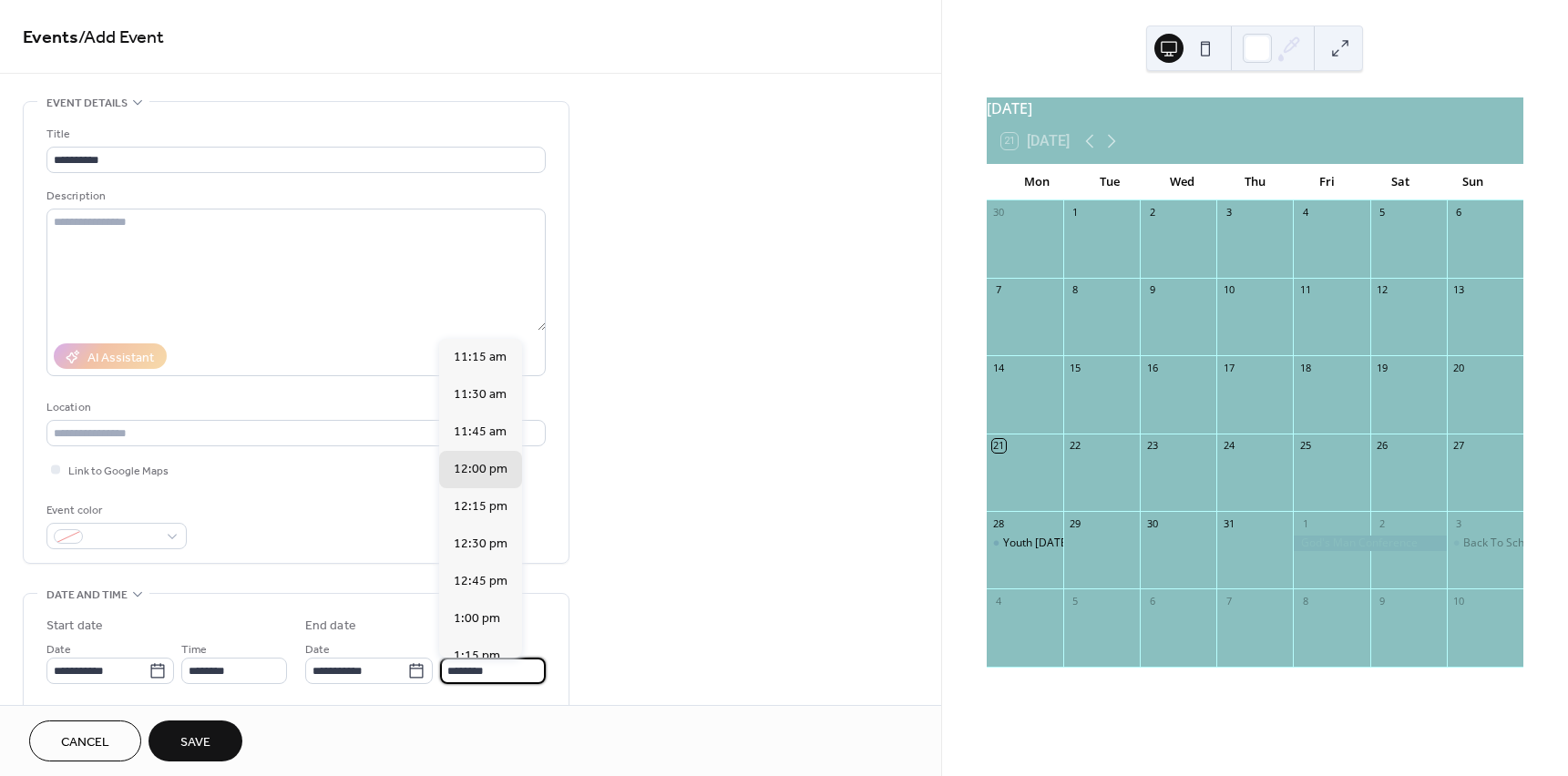 click on "********" at bounding box center [493, 670] 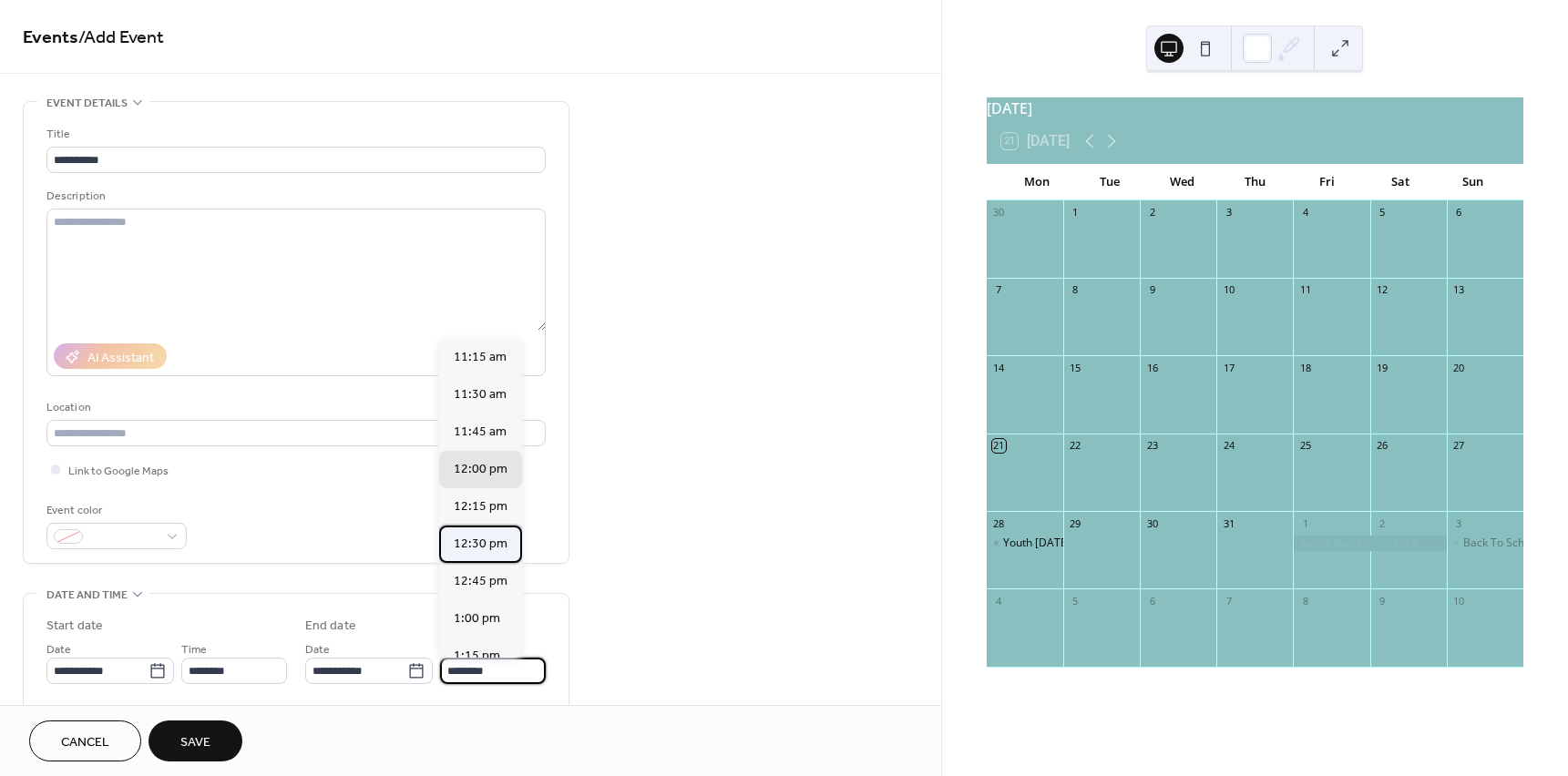 click on "12:30 pm" at bounding box center [480, 544] 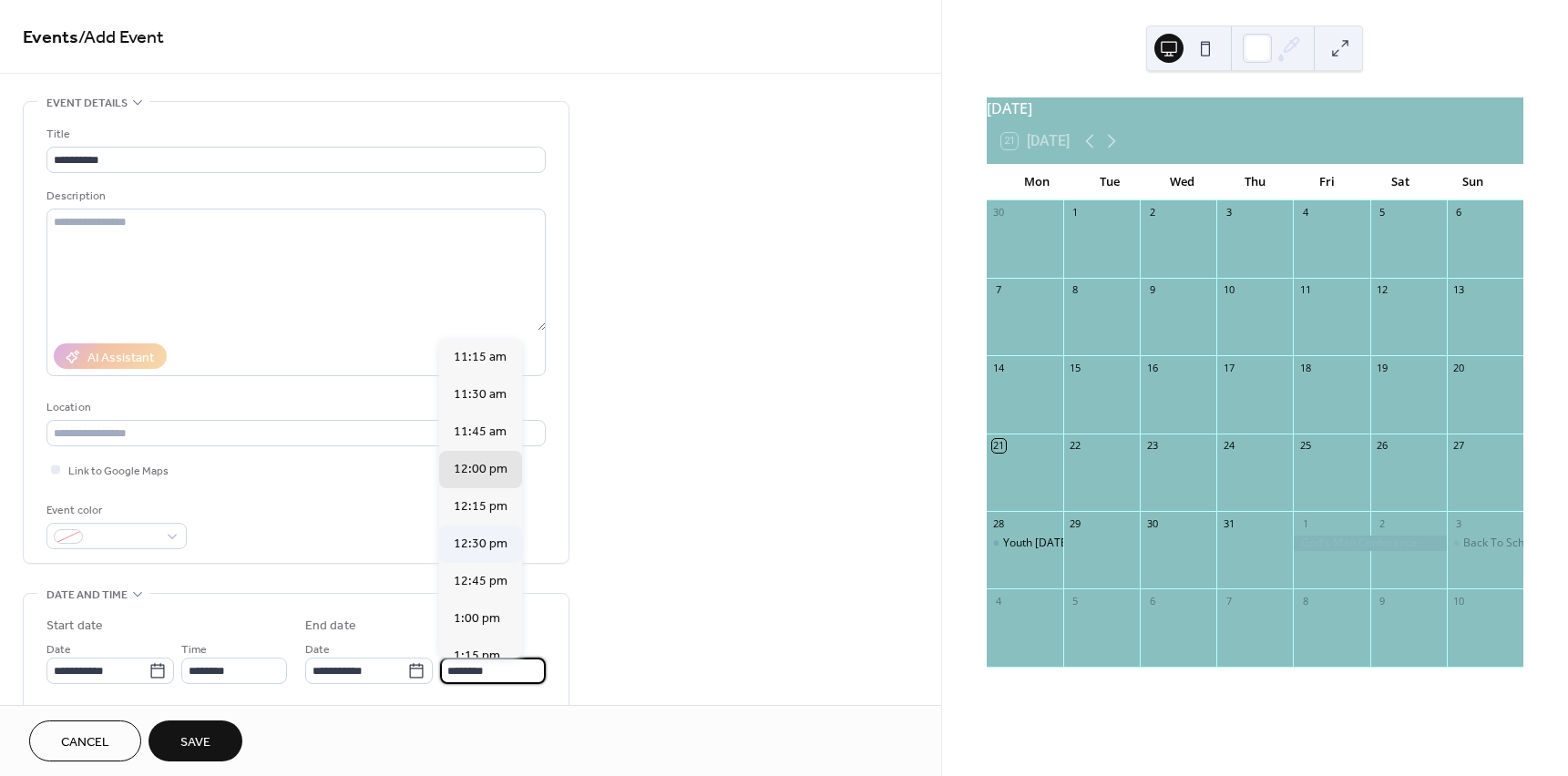 type on "********" 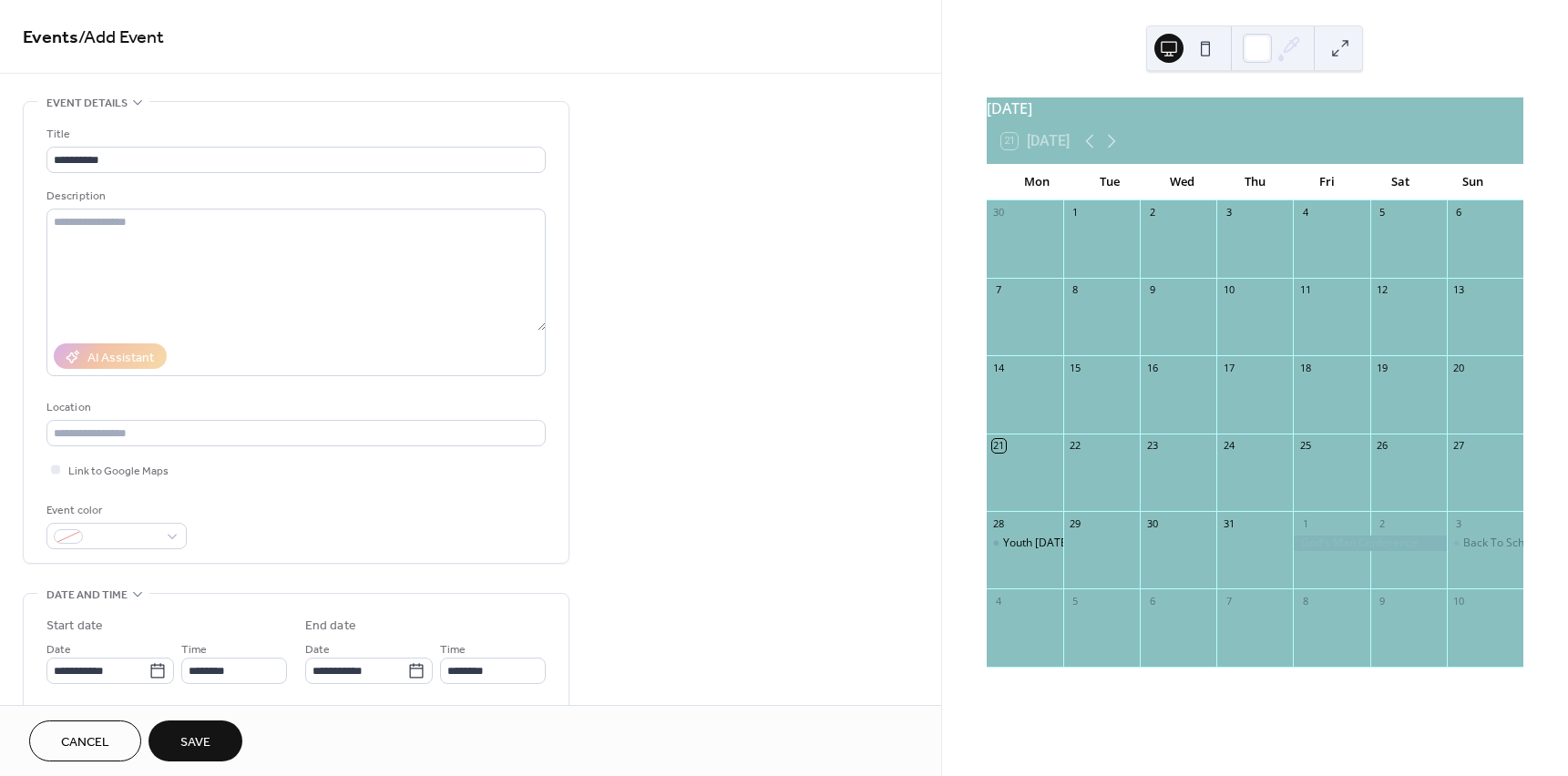 click on "Save" at bounding box center [195, 740] 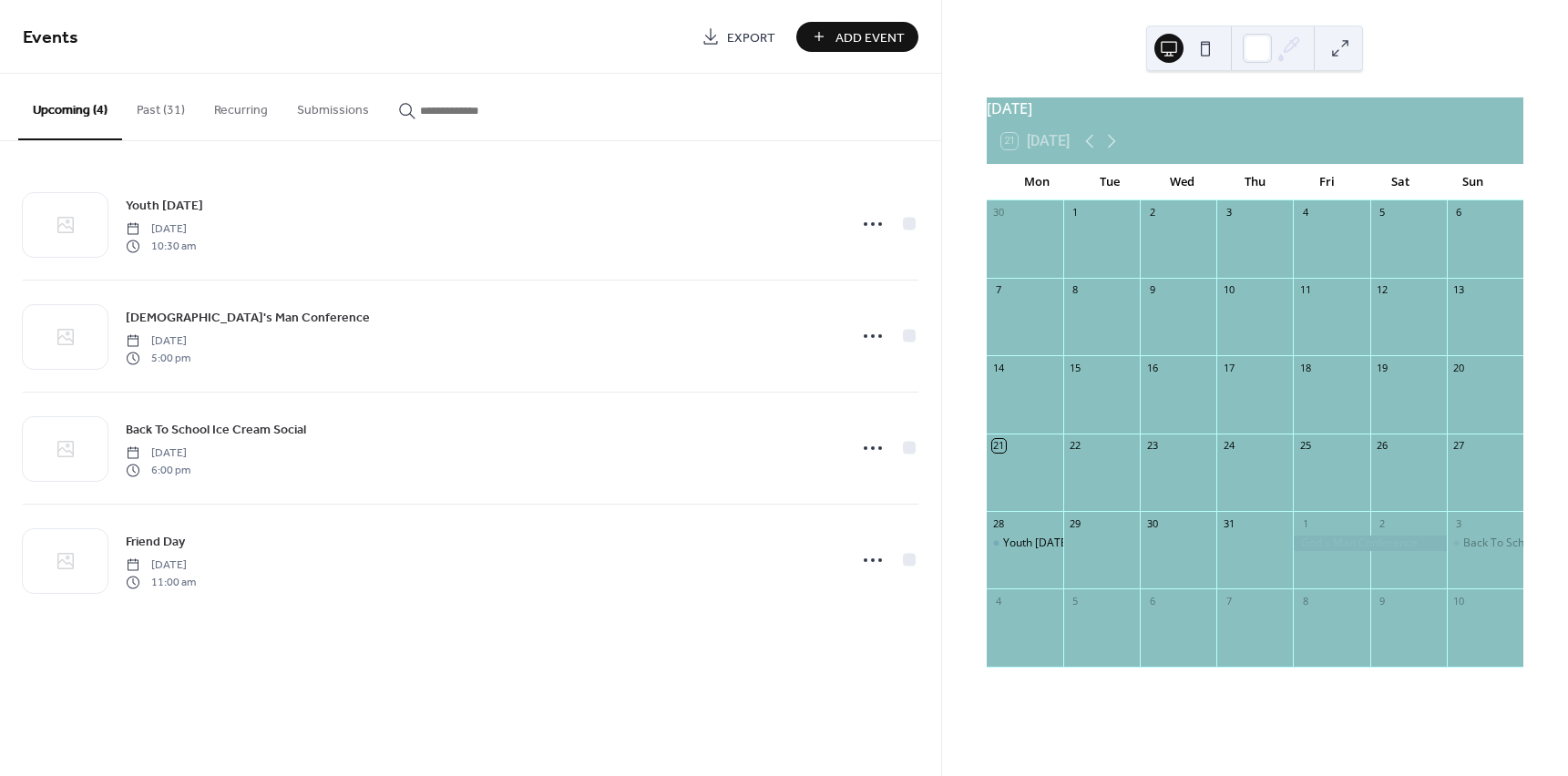 click on "Add Event" at bounding box center (857, 36) 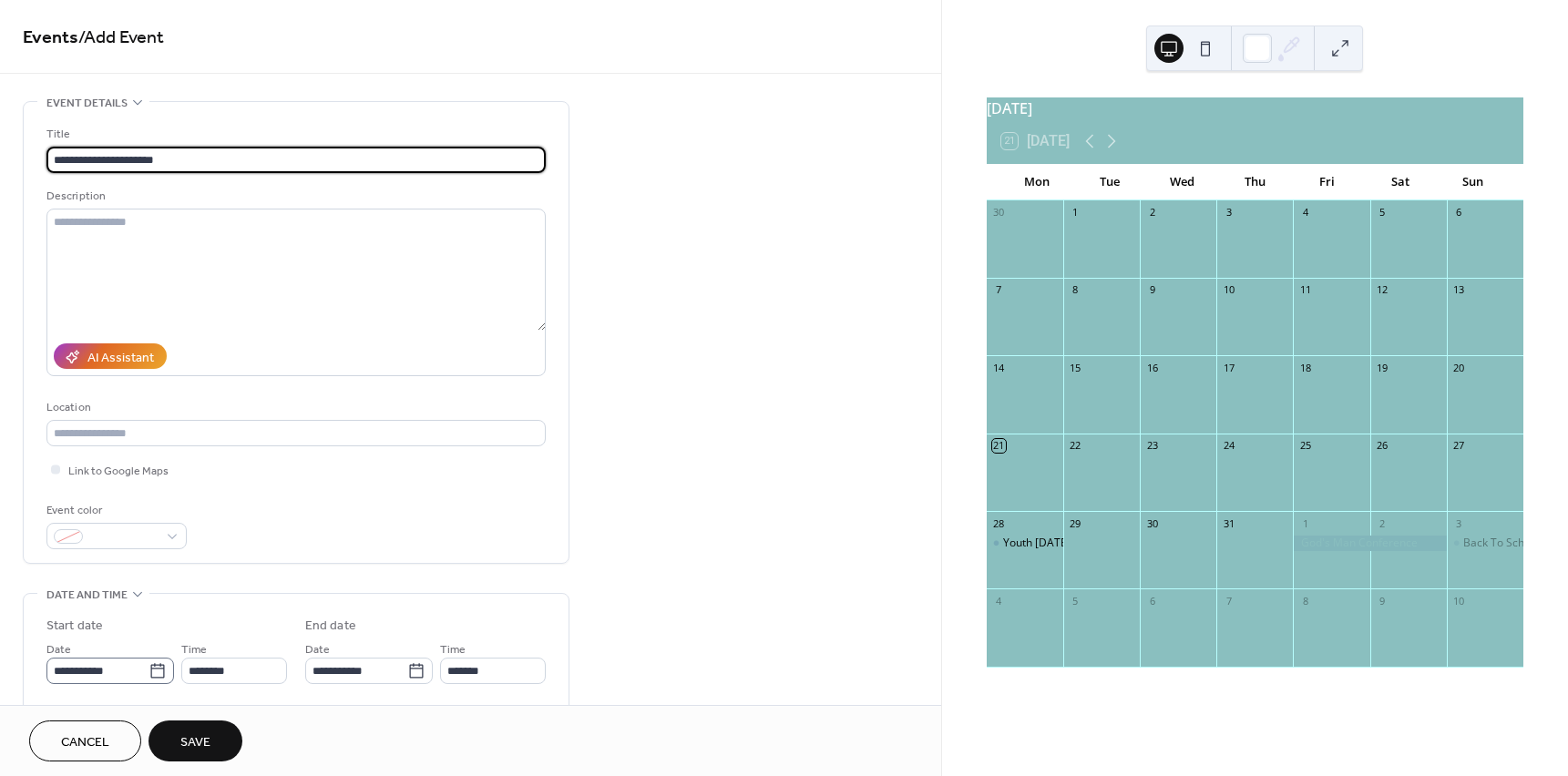 type on "**********" 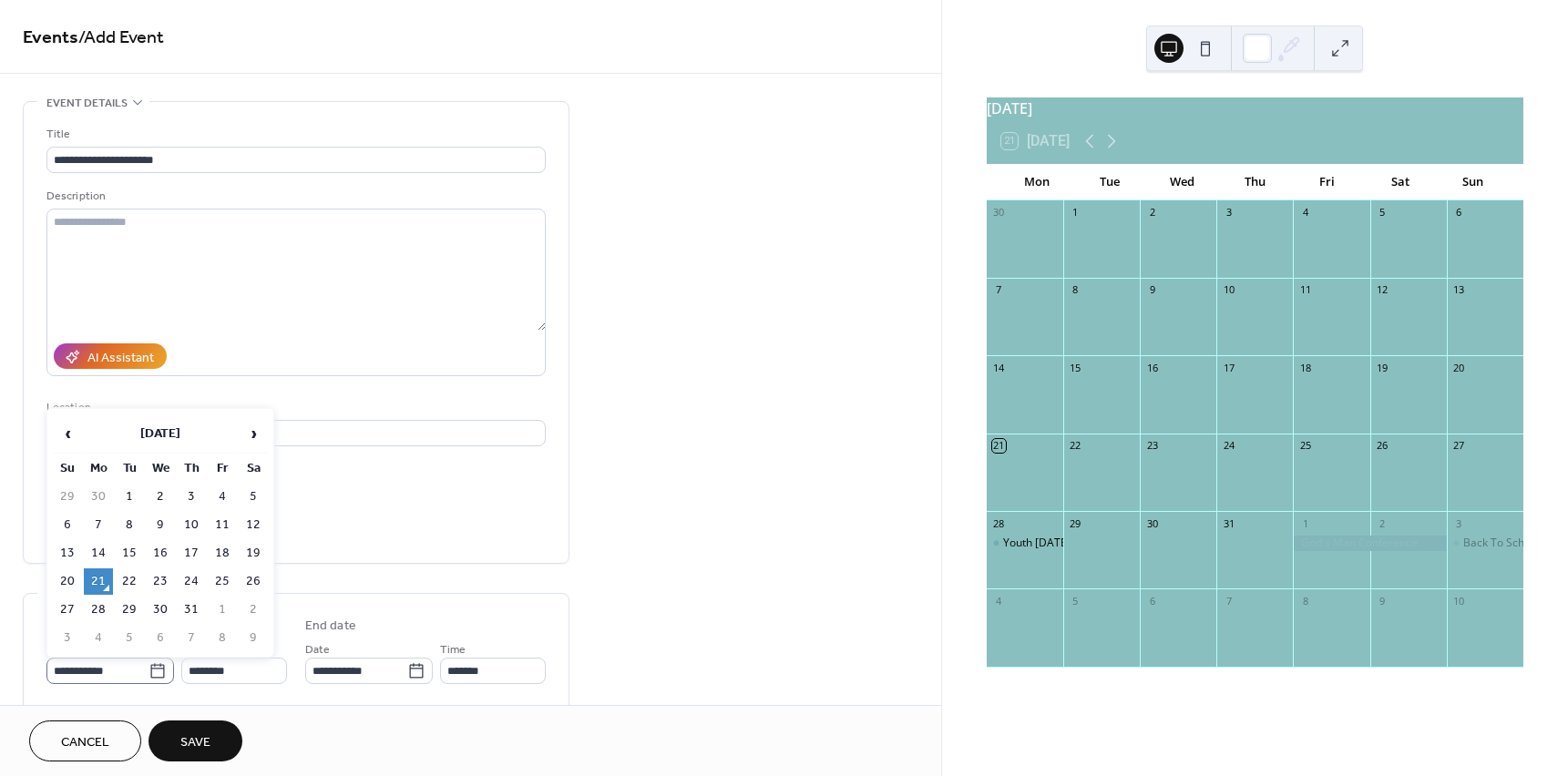 click 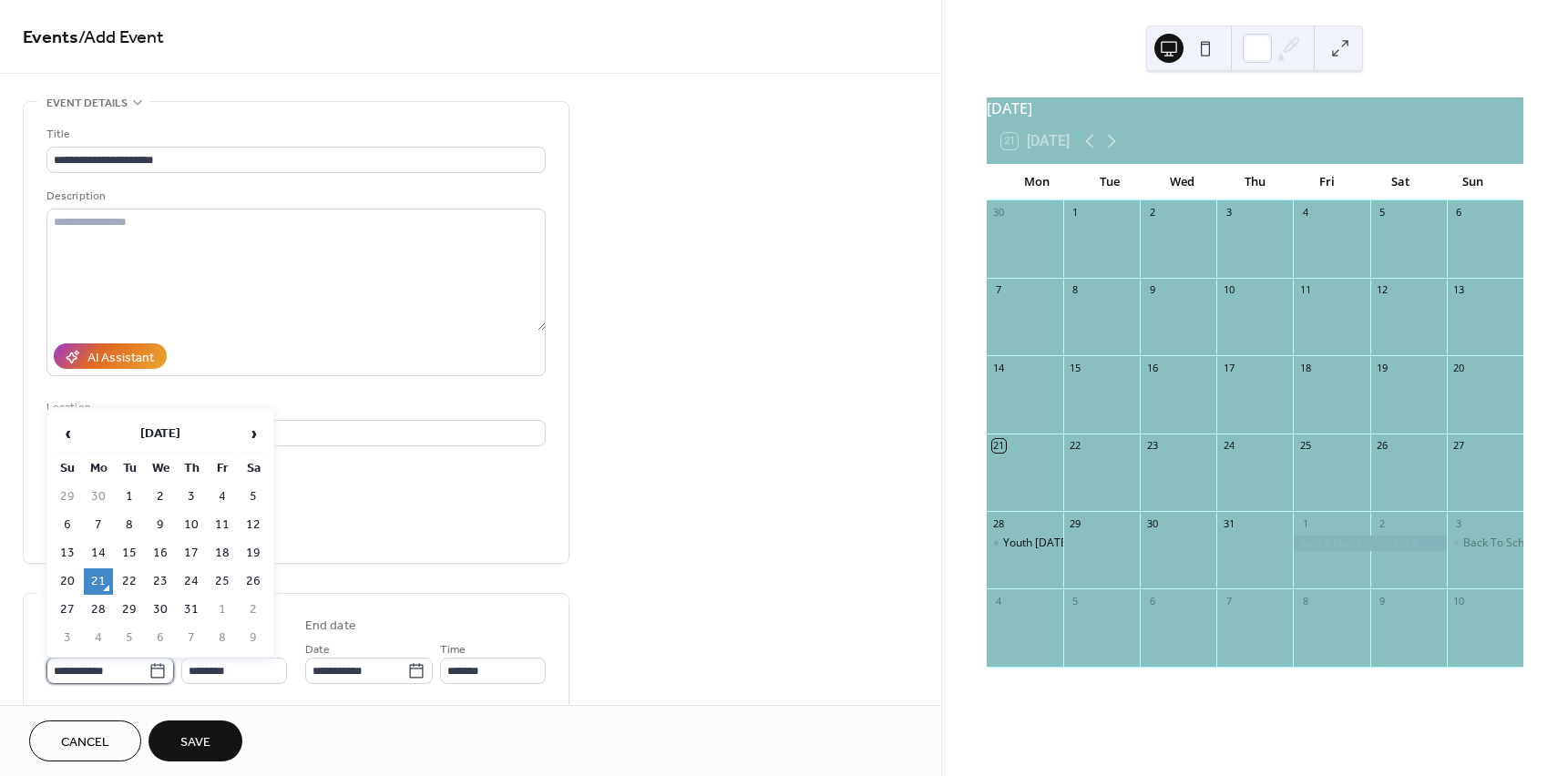 click on "**********" at bounding box center [97, 670] 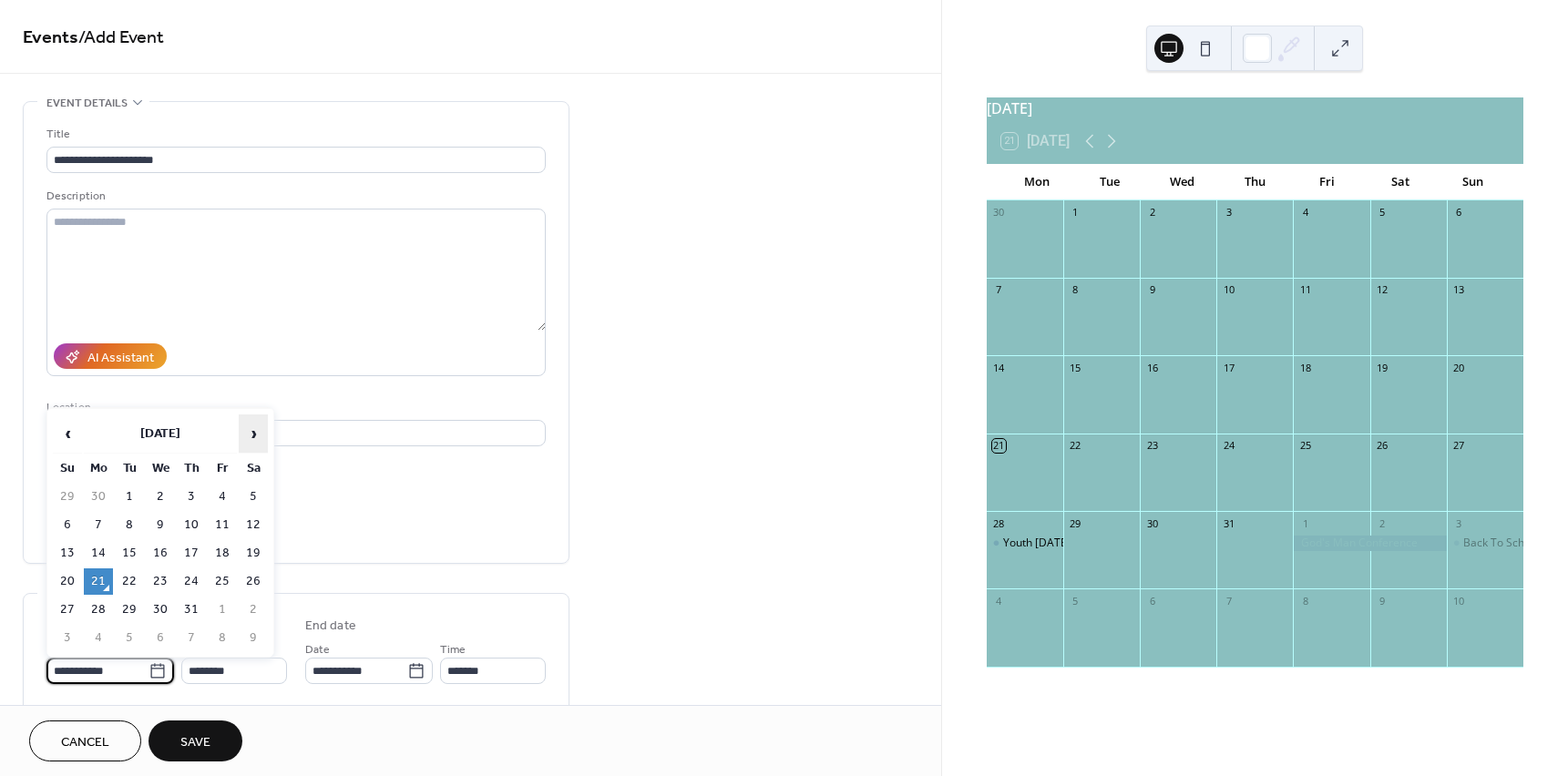 click on "›" at bounding box center (253, 434) 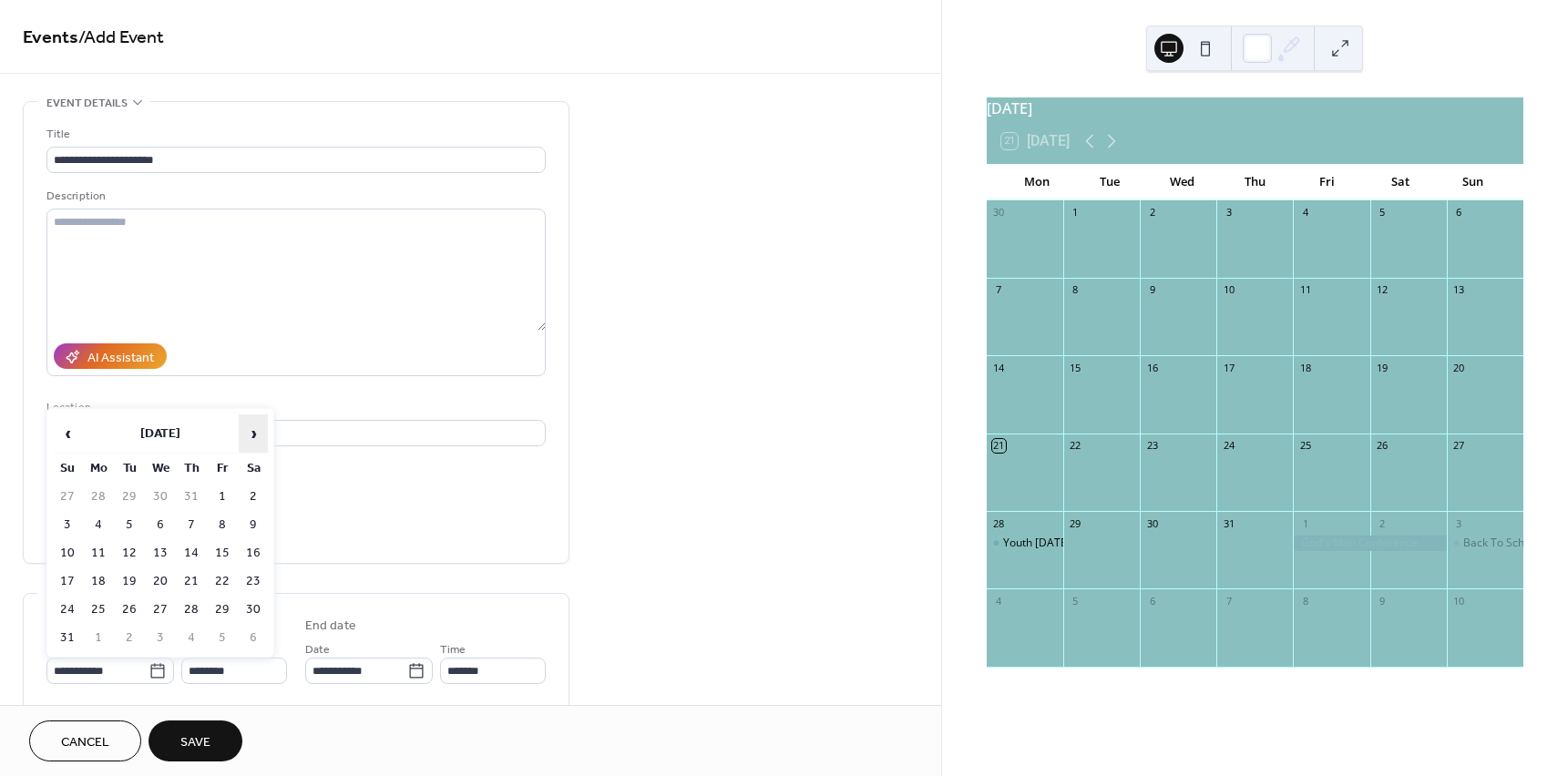 click on "›" at bounding box center (253, 434) 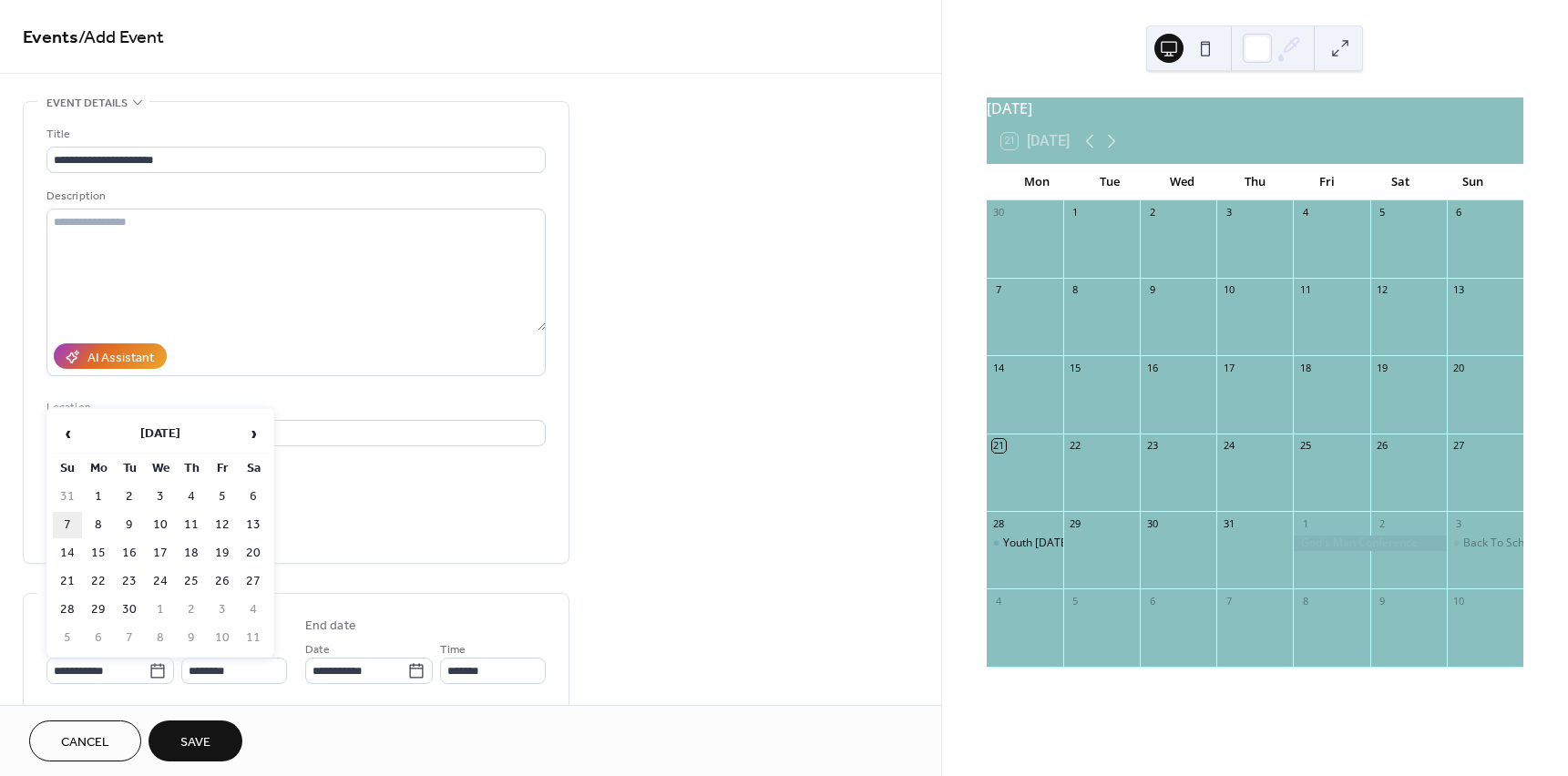 click on "7" at bounding box center [67, 525] 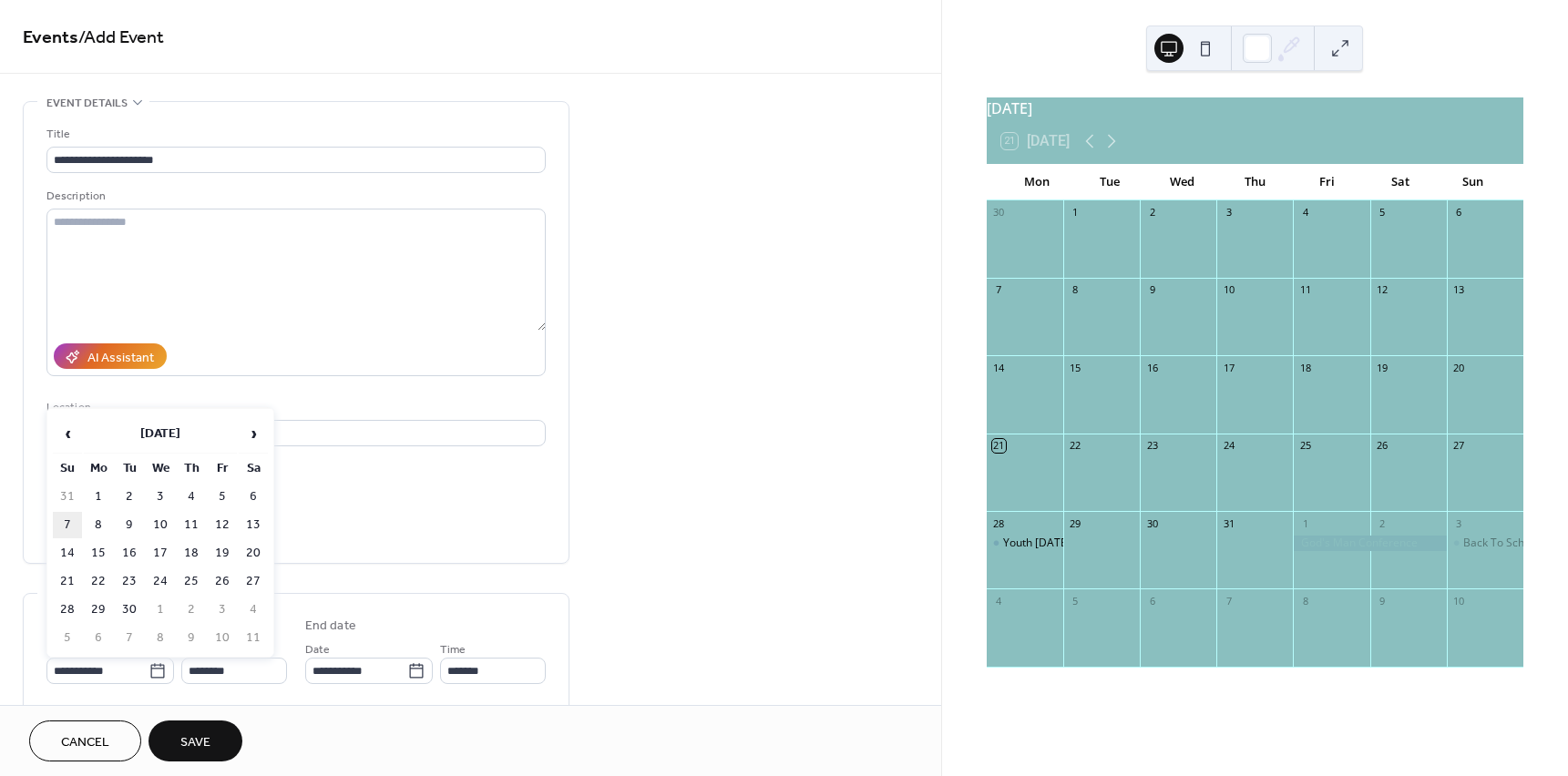 type on "**********" 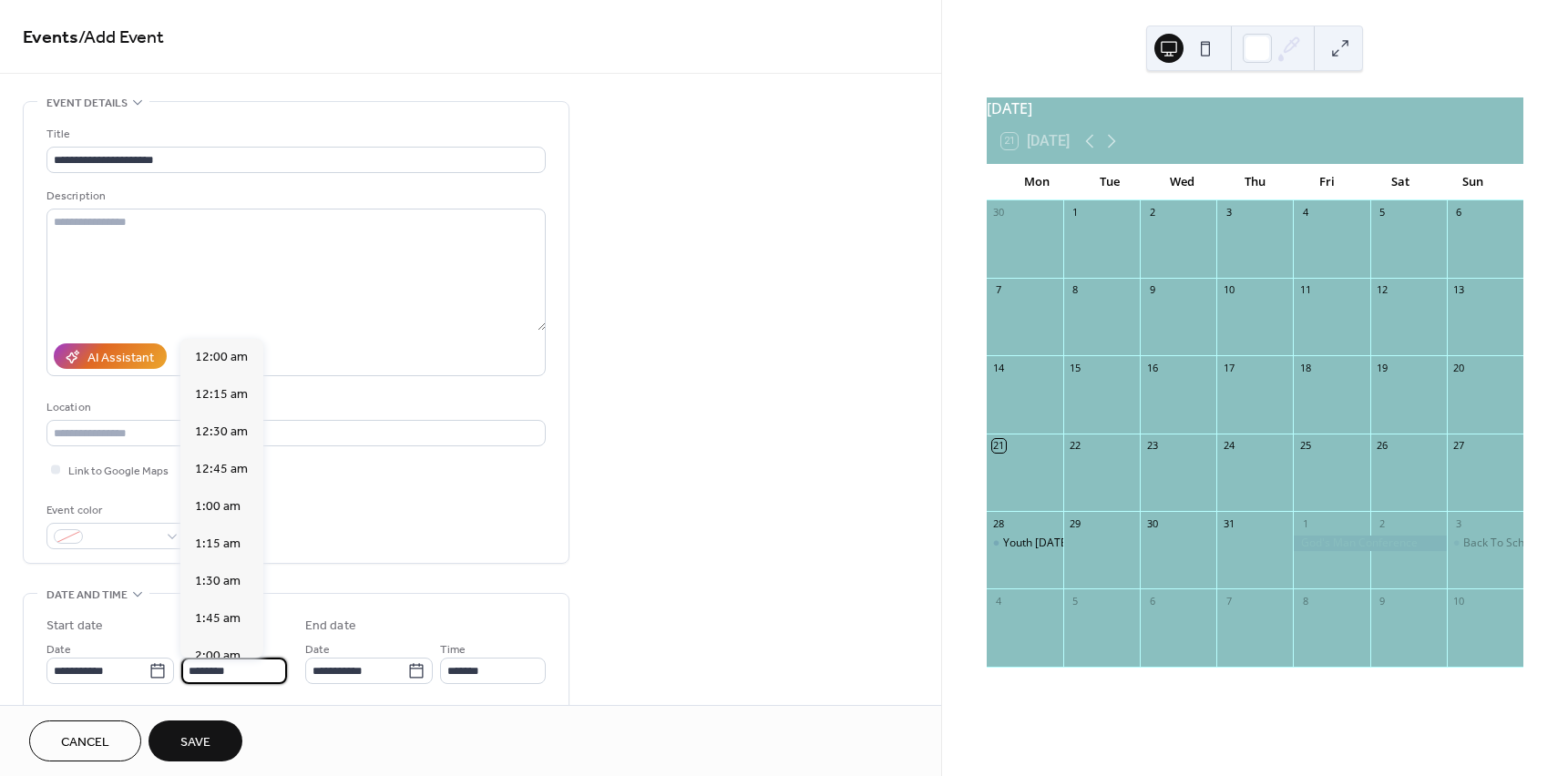 click on "********" at bounding box center [234, 670] 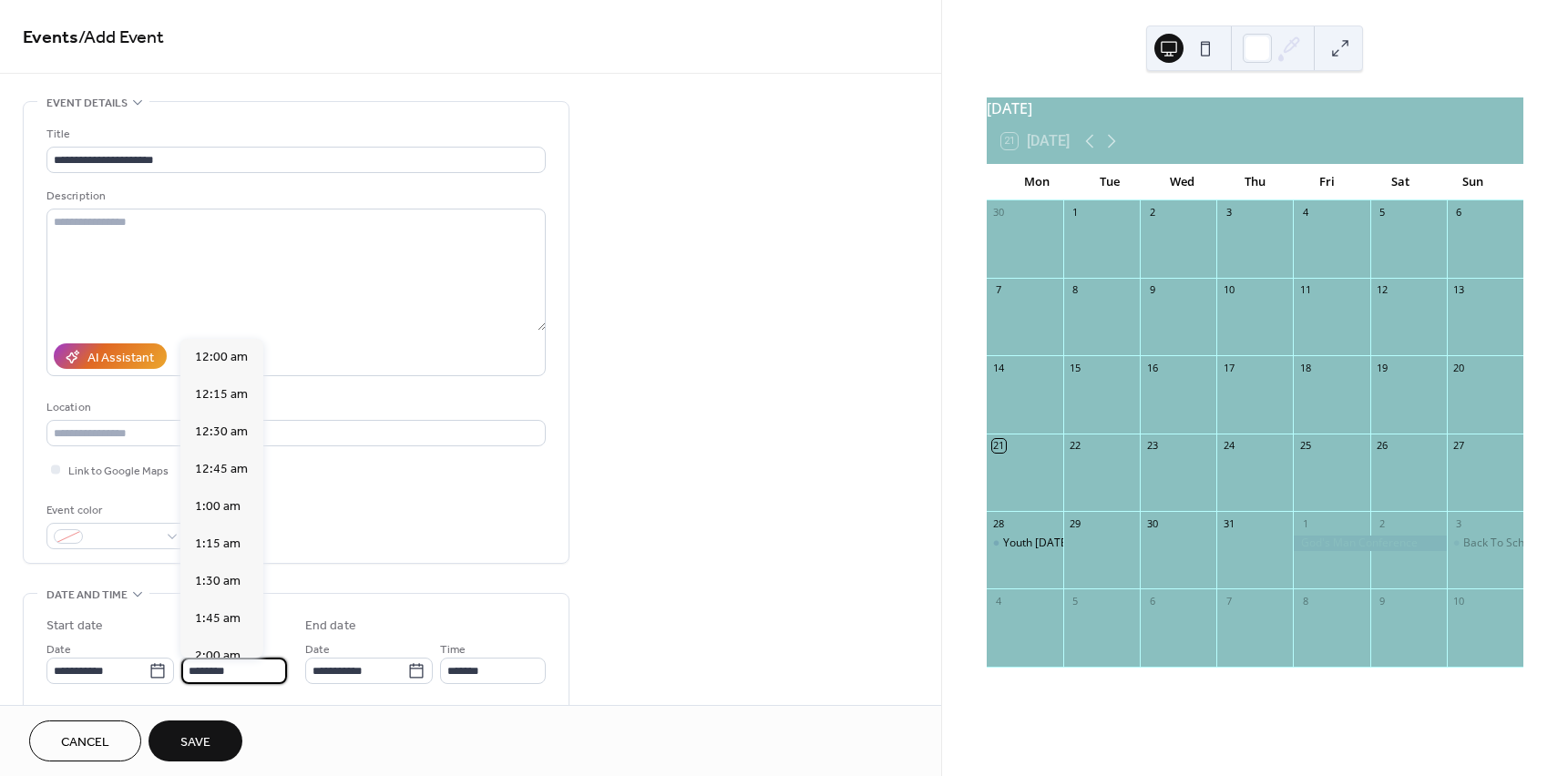 scroll, scrollTop: 1792, scrollLeft: 0, axis: vertical 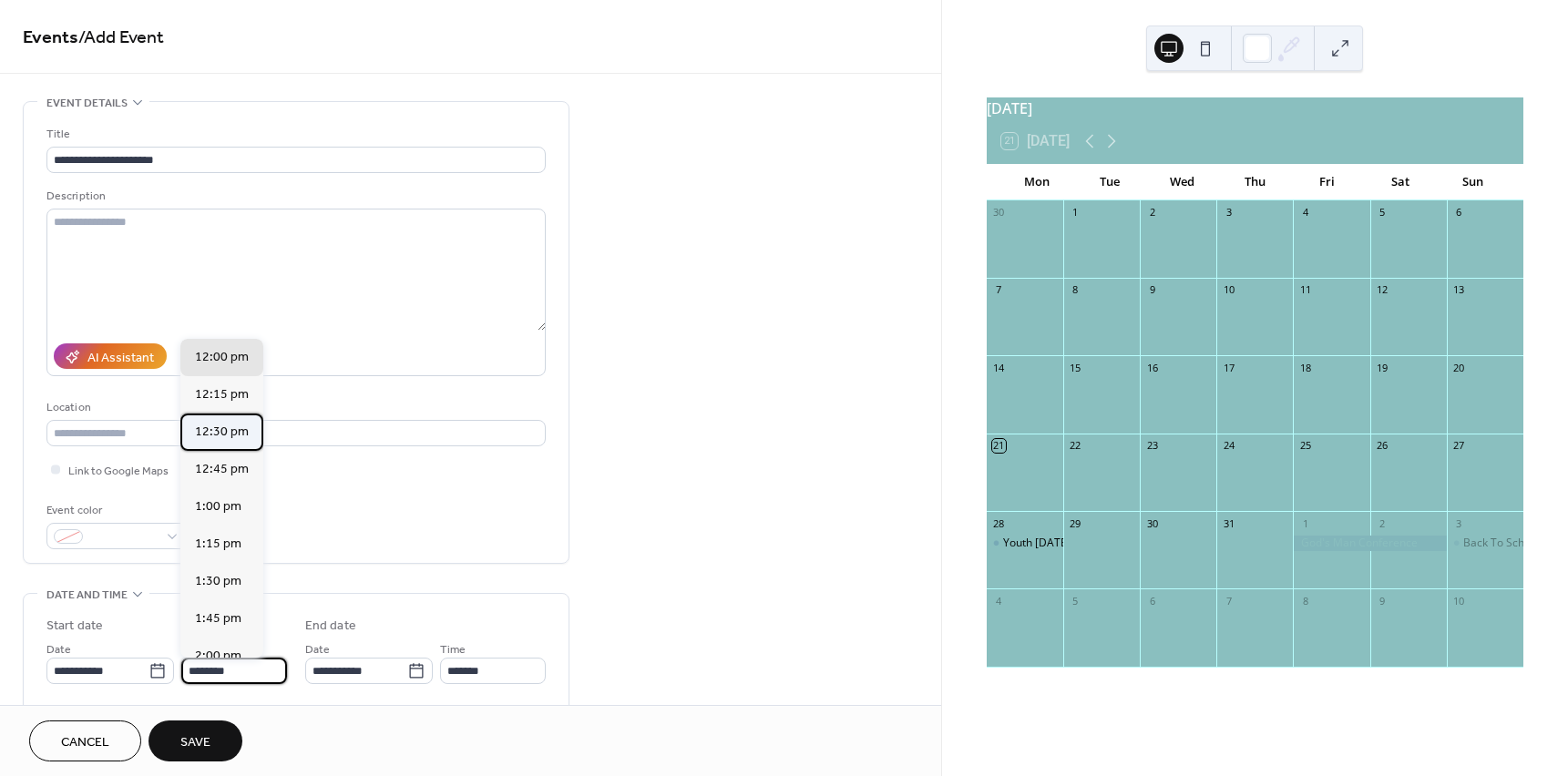 click on "12:30 pm" at bounding box center [221, 432] 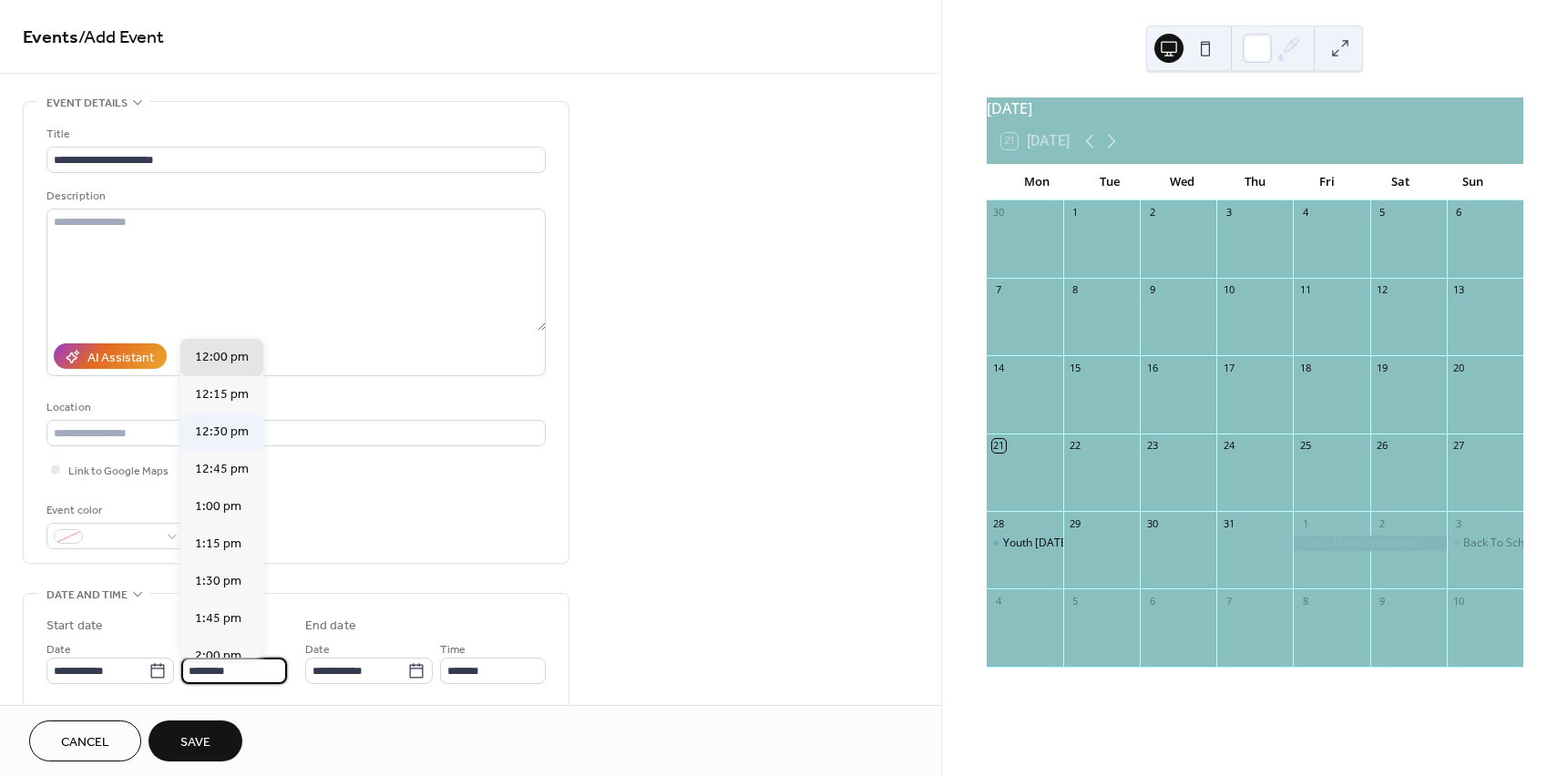 type on "********" 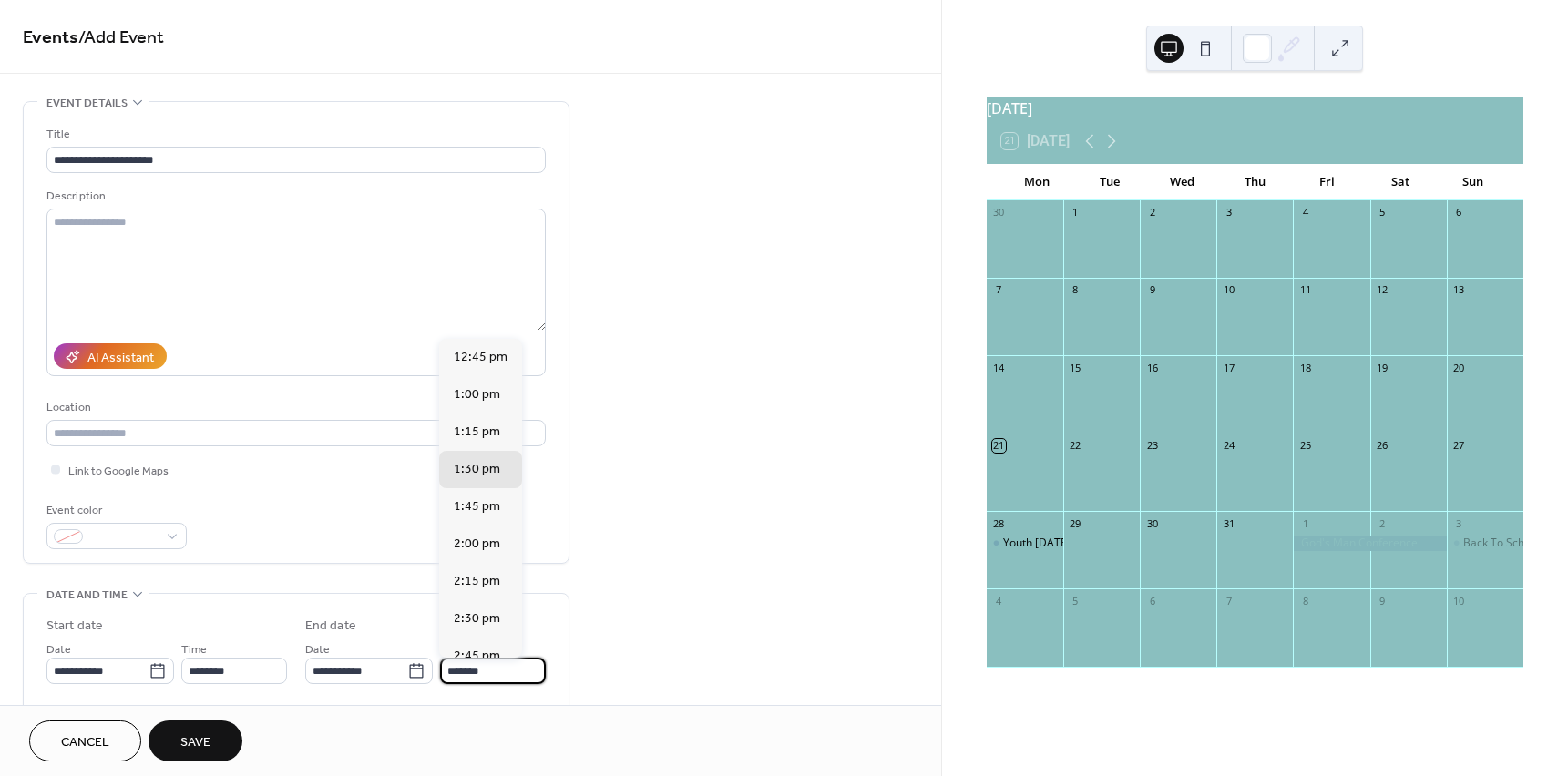 click on "*******" at bounding box center [493, 670] 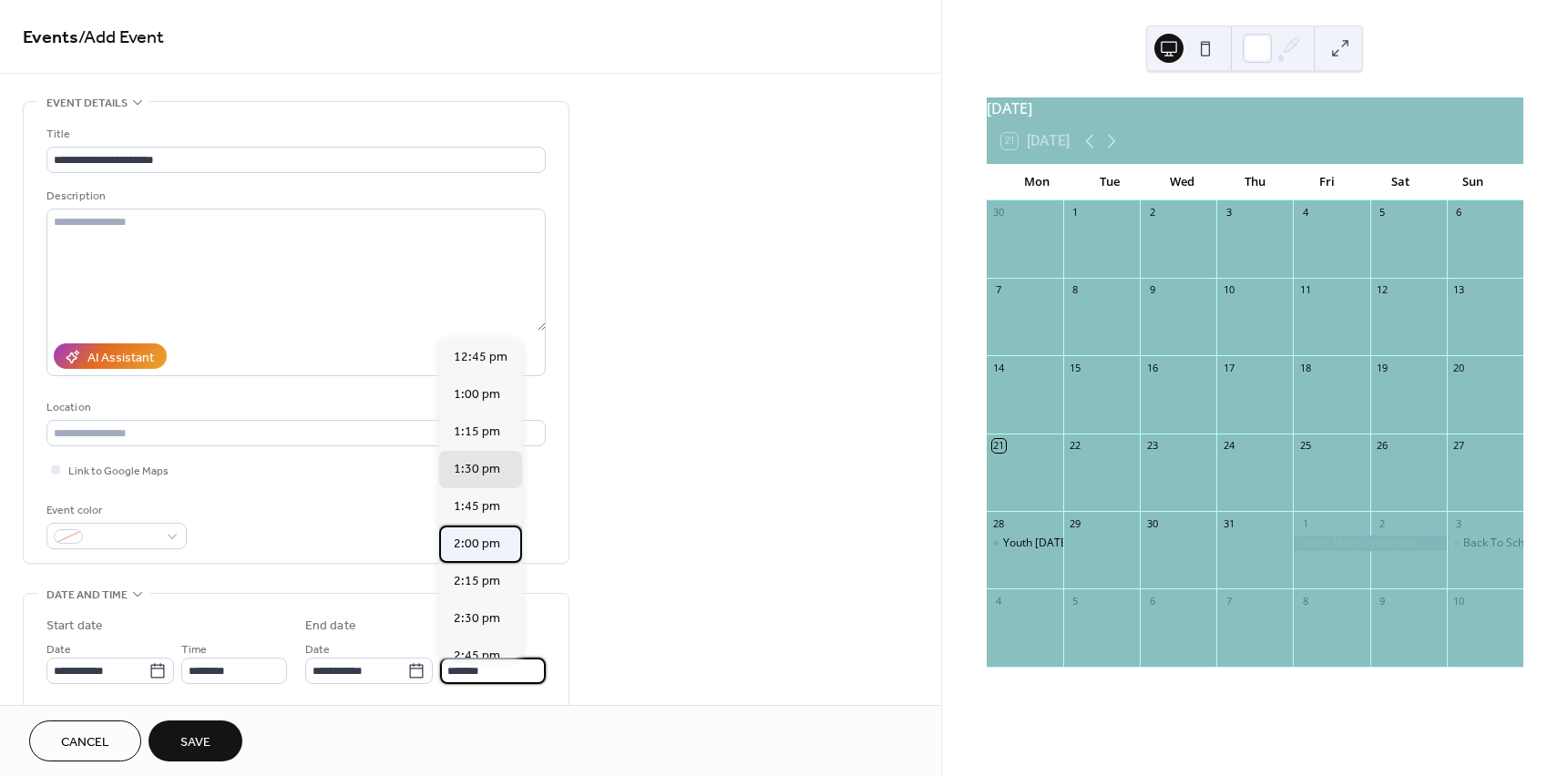 click on "2:00 pm" at bounding box center (477, 544) 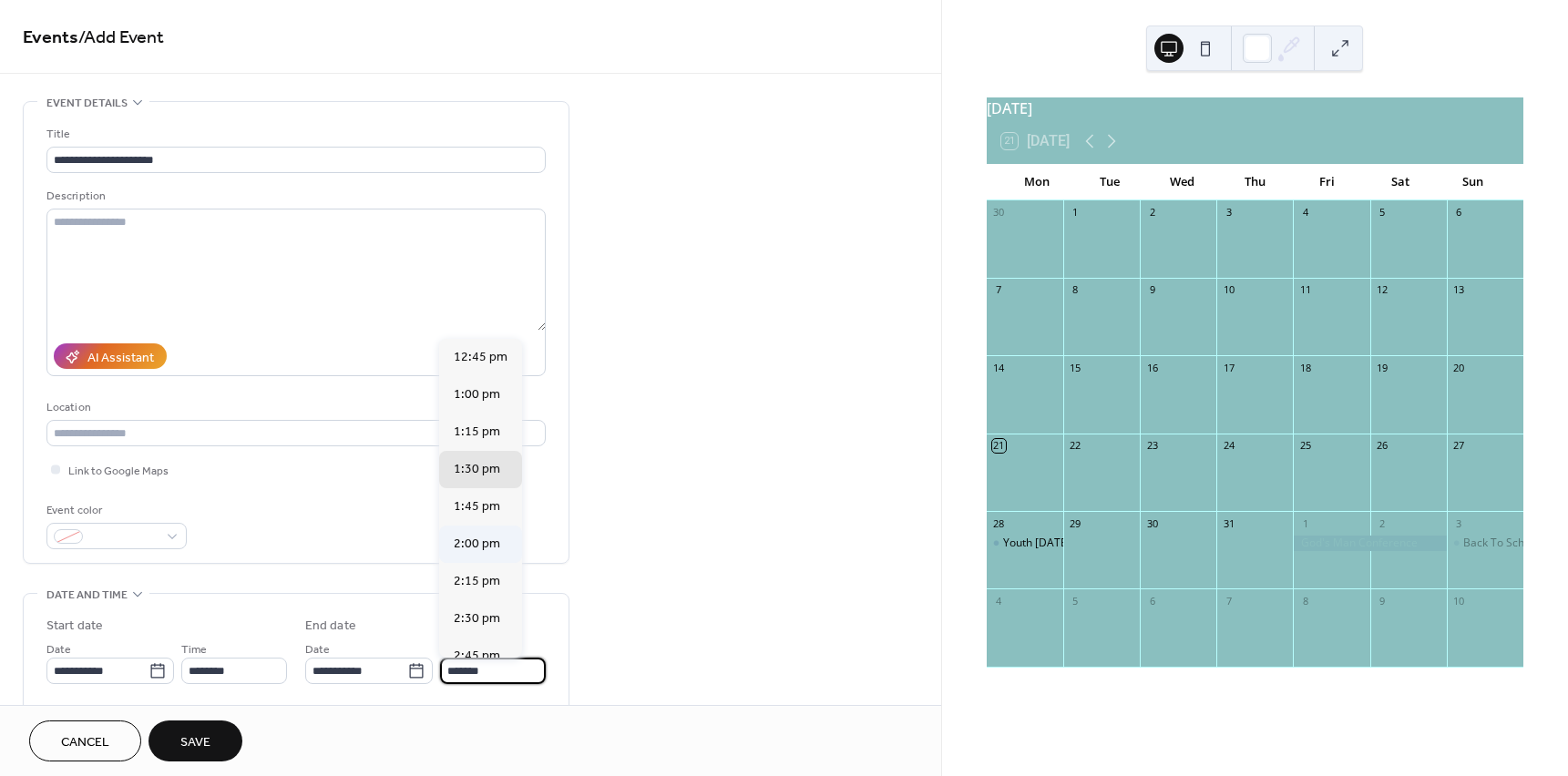 type on "*******" 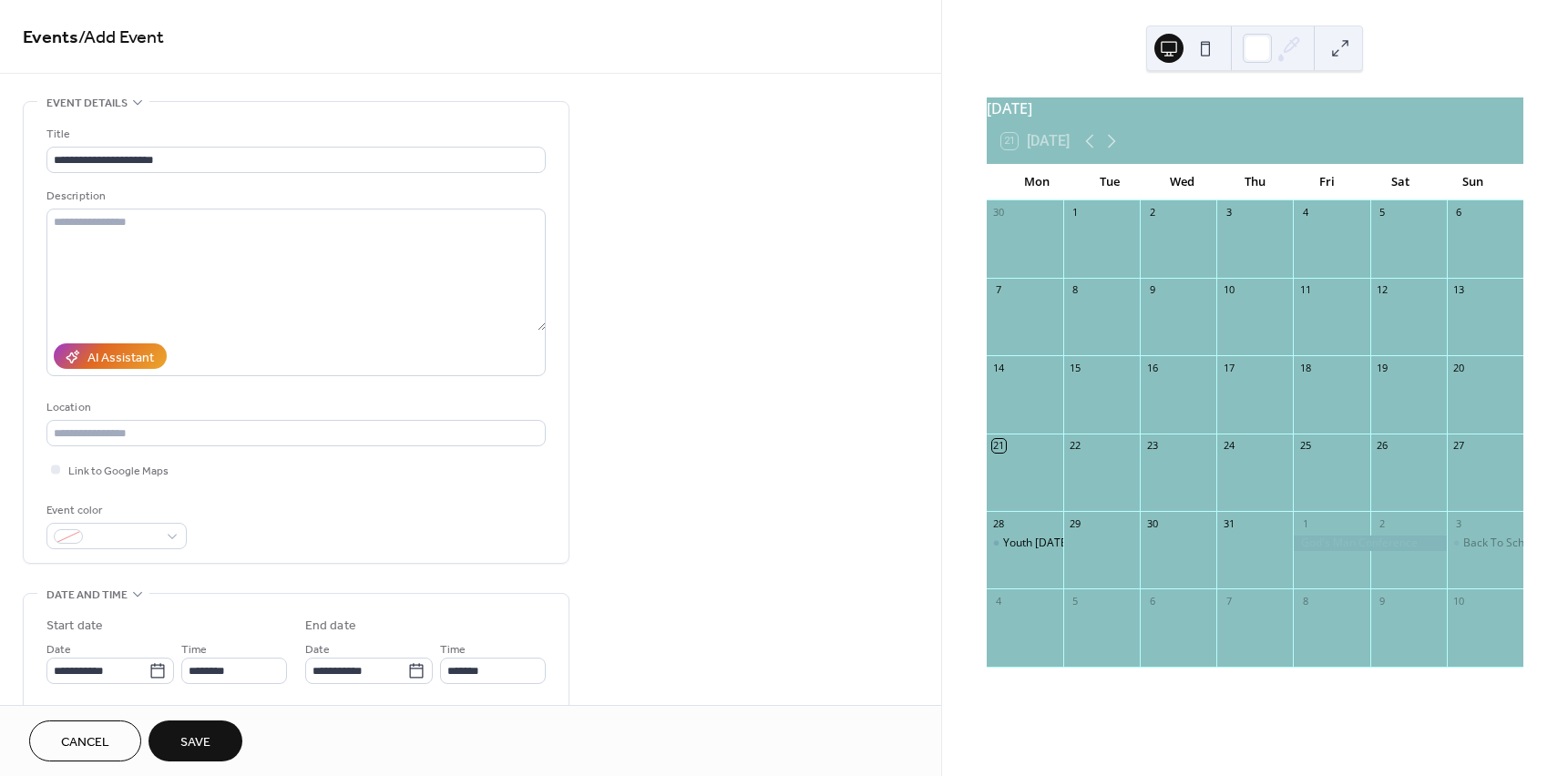 click on "Save" at bounding box center [195, 742] 